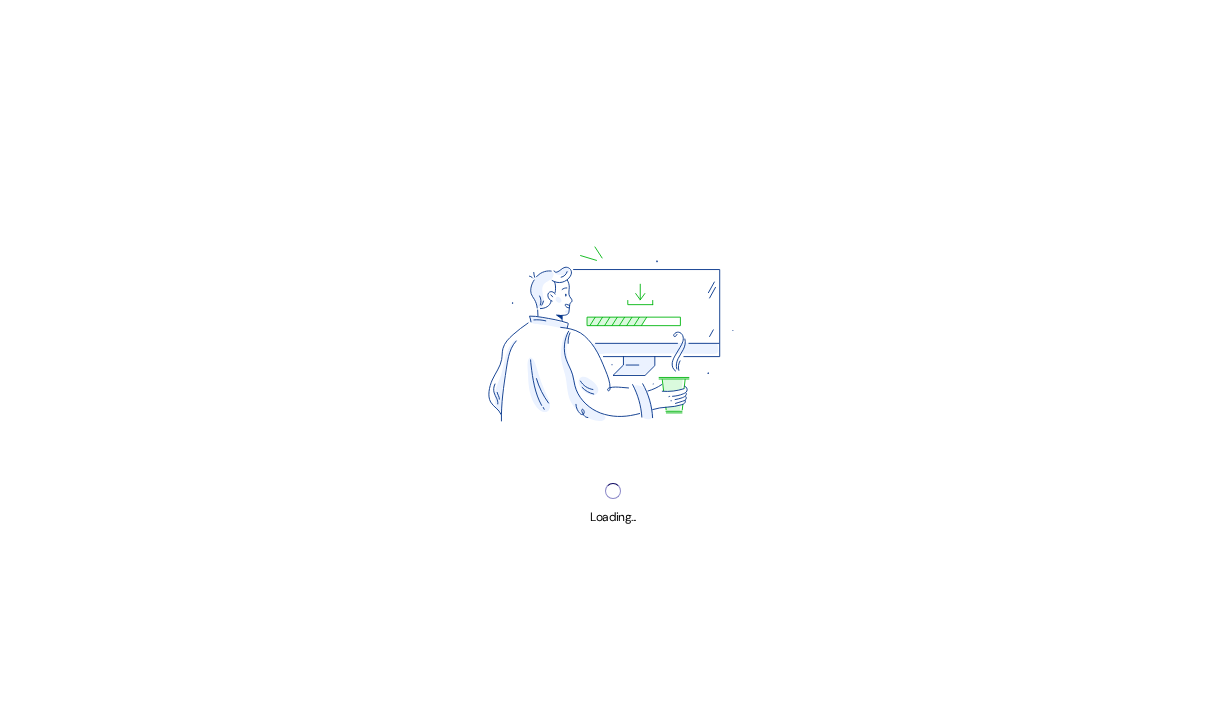 scroll, scrollTop: 0, scrollLeft: 0, axis: both 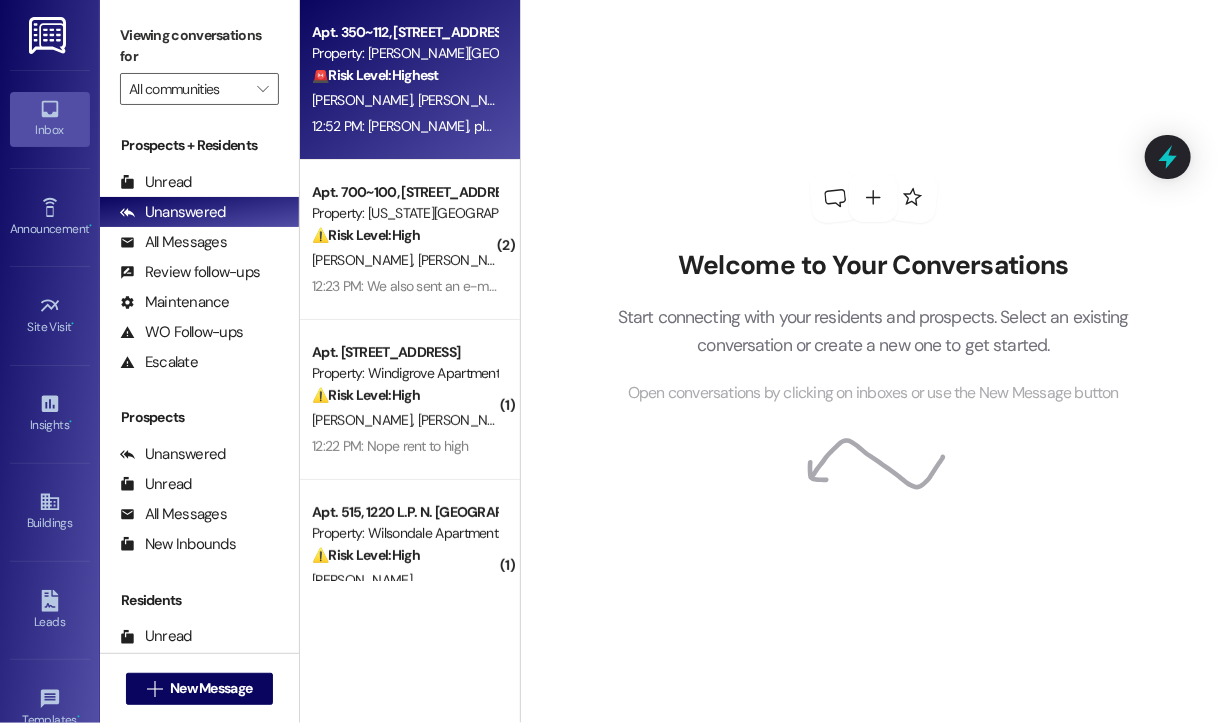 click on "12:52 PM: [PERSON_NAME], please remove me [PERSON_NAME] knows I moved out in January due to [PERSON_NAME] threatening me and I provided proof. Do I need to file charges against her since I have signed twice for me to be released. She was given the option to move herself. I can provide you the proof if needed.  12:52 PM: [PERSON_NAME], please remove me [PERSON_NAME] knows I moved out in January due to [PERSON_NAME] threatening me and I provided proof. Do I need to file charges against her since I have signed twice for me to be released. She was given the option to move herself. I can provide you the proof if needed." at bounding box center (1243, 126) 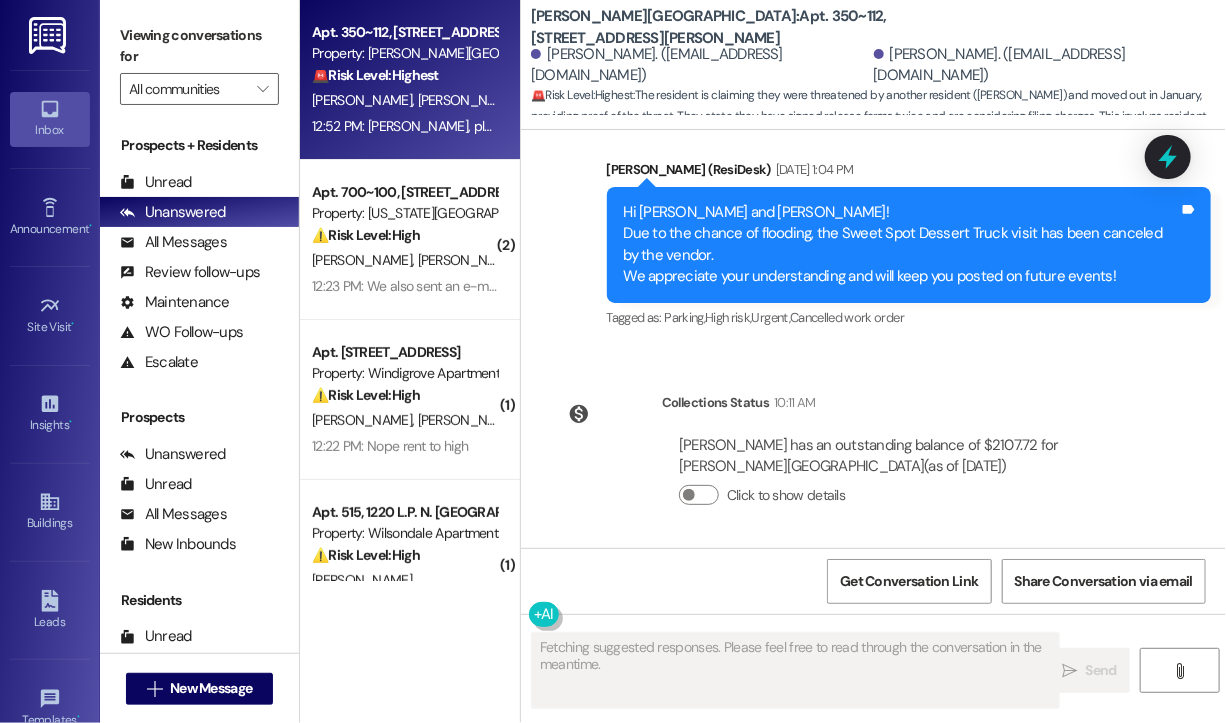 scroll, scrollTop: 4097, scrollLeft: 0, axis: vertical 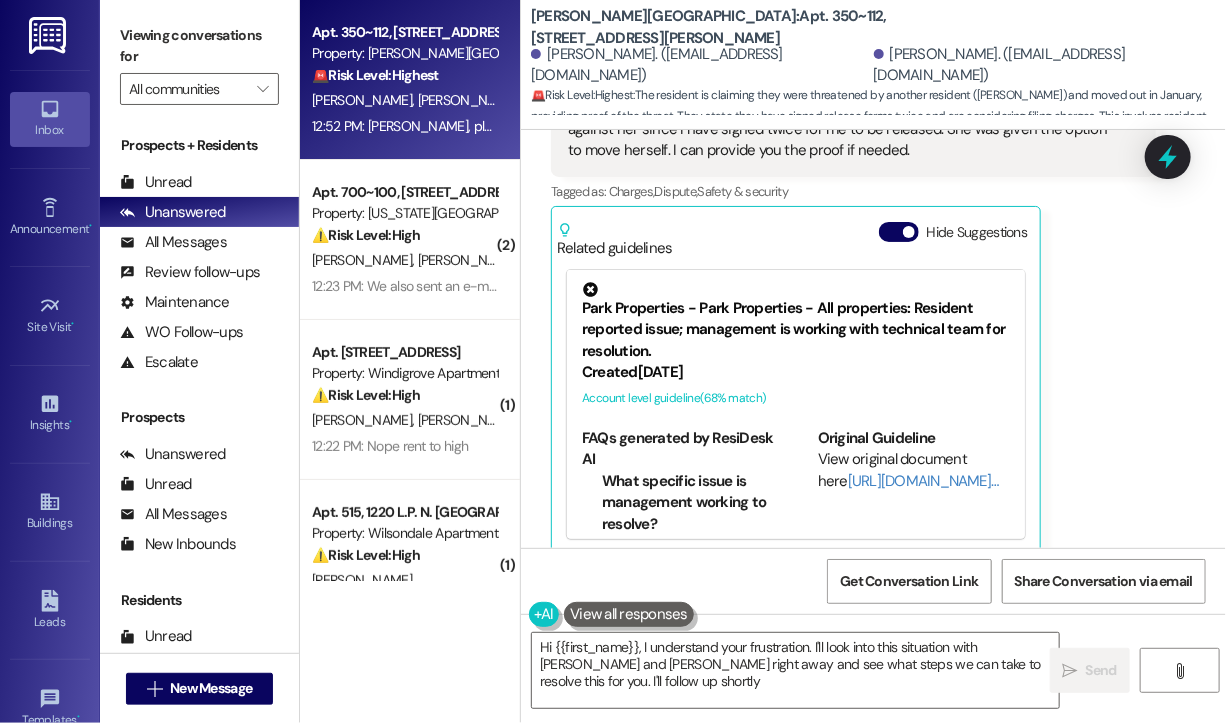 type on "Hi {{first_name}}, I understand your frustration. I'll look into this situation with [PERSON_NAME] and [PERSON_NAME] right away and see what steps we can take to resolve this for you. I'll follow up shortly." 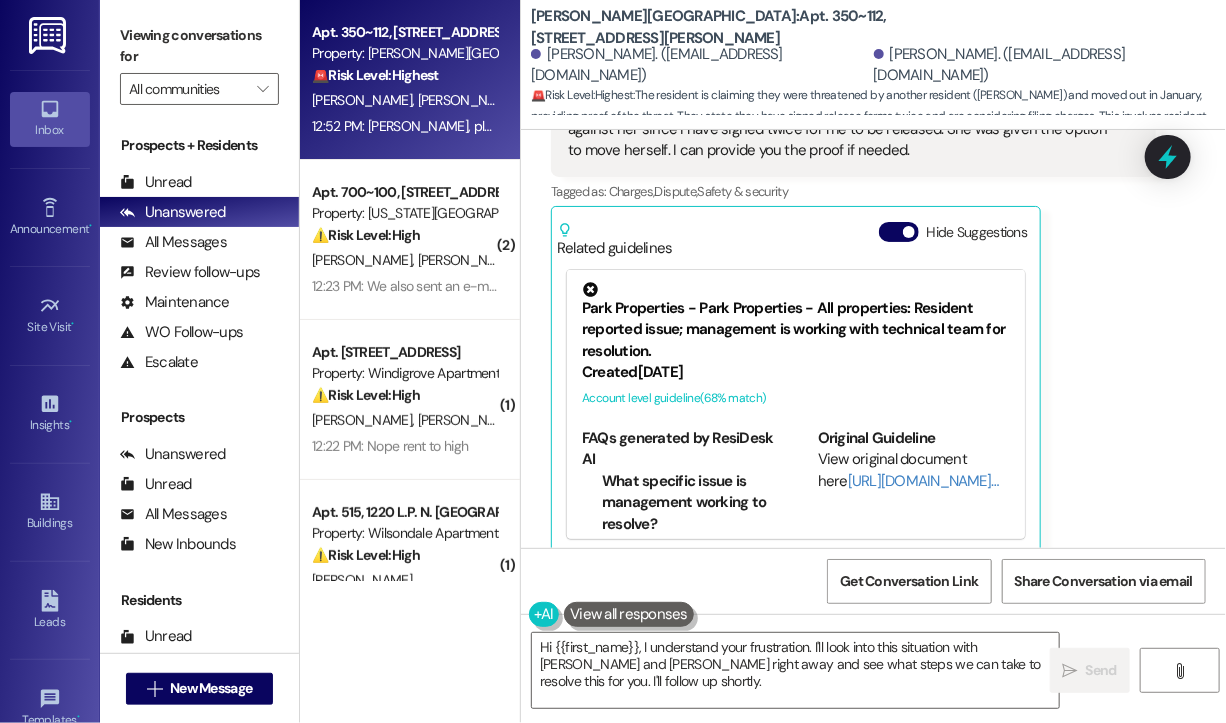 click on "[PERSON_NAME] Question   Neutral 12:52 PM [PERSON_NAME], please remove me [PERSON_NAME] knows I moved out in January due to [PERSON_NAME] threatening me and I provided proof. Do I need to file charges against her since I have signed twice for me to be released. She was given the option to move herself. I can provide you the proof if needed.  Tags and notes Tagged as:   Charges ,  Click to highlight conversations about Charges Dispute ,  Click to highlight conversations about Dispute Safety & security Click to highlight conversations about Safety & security  Related guidelines Hide Suggestions Park Properties - Park Properties - All properties: Resident reported issue; management is working with technical team for resolution.
Created  [DATE] Account level guideline  ( 68 % match) FAQs generated by ResiDesk AI What specific issue is management working to resolve? The document doesn't specify the exact issue. Management is aware of a problem and is working with their technical team to resolve it. Original Guideline" at bounding box center [853, 283] 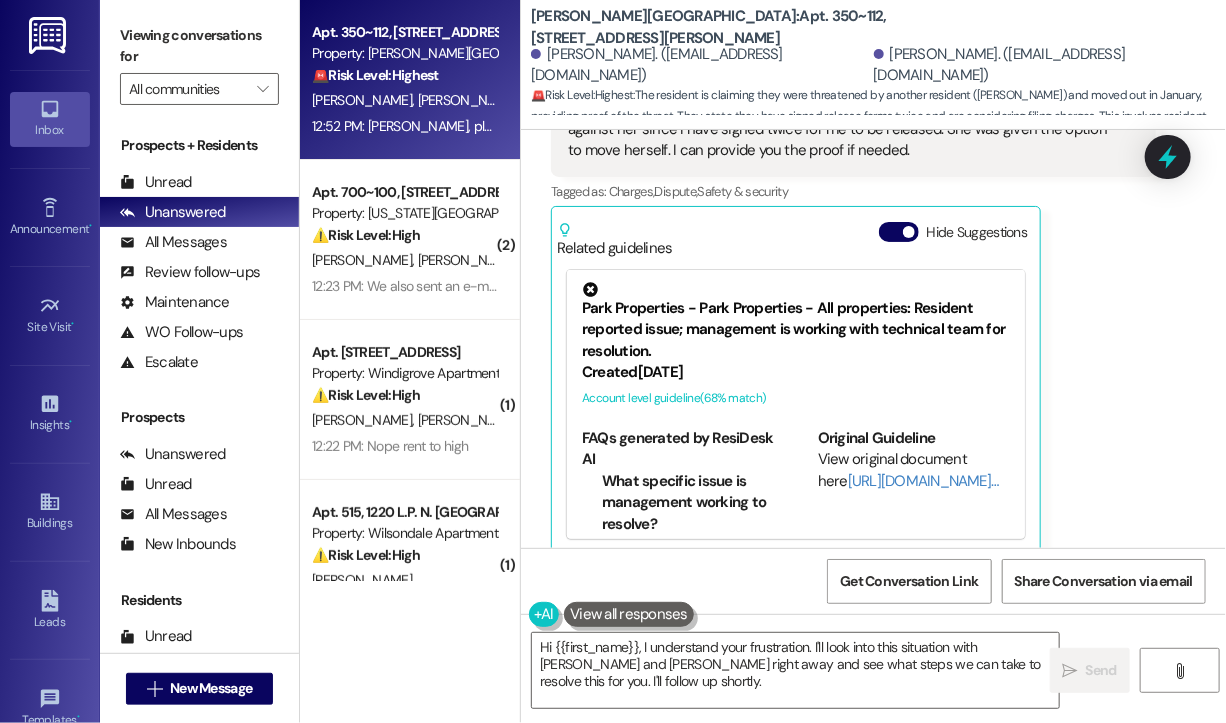click on "[PERSON_NAME] Question   Neutral 12:52 PM [PERSON_NAME], please remove me [PERSON_NAME] knows I moved out in January due to [PERSON_NAME] threatening me and I provided proof. Do I need to file charges against her since I have signed twice for me to be released. She was given the option to move herself. I can provide you the proof if needed.  Tags and notes Tagged as:   Charges ,  Click to highlight conversations about Charges Dispute ,  Click to highlight conversations about Dispute Safety & security Click to highlight conversations about Safety & security  Related guidelines Hide Suggestions Park Properties - Park Properties - All properties: Resident reported issue; management is working with technical team for resolution.
Created  [DATE] Account level guideline  ( 68 % match) FAQs generated by ResiDesk AI What specific issue is management working to resolve? The document doesn't specify the exact issue. Management is aware of a problem and is working with their technical team to resolve it. Original Guideline" at bounding box center (853, 283) 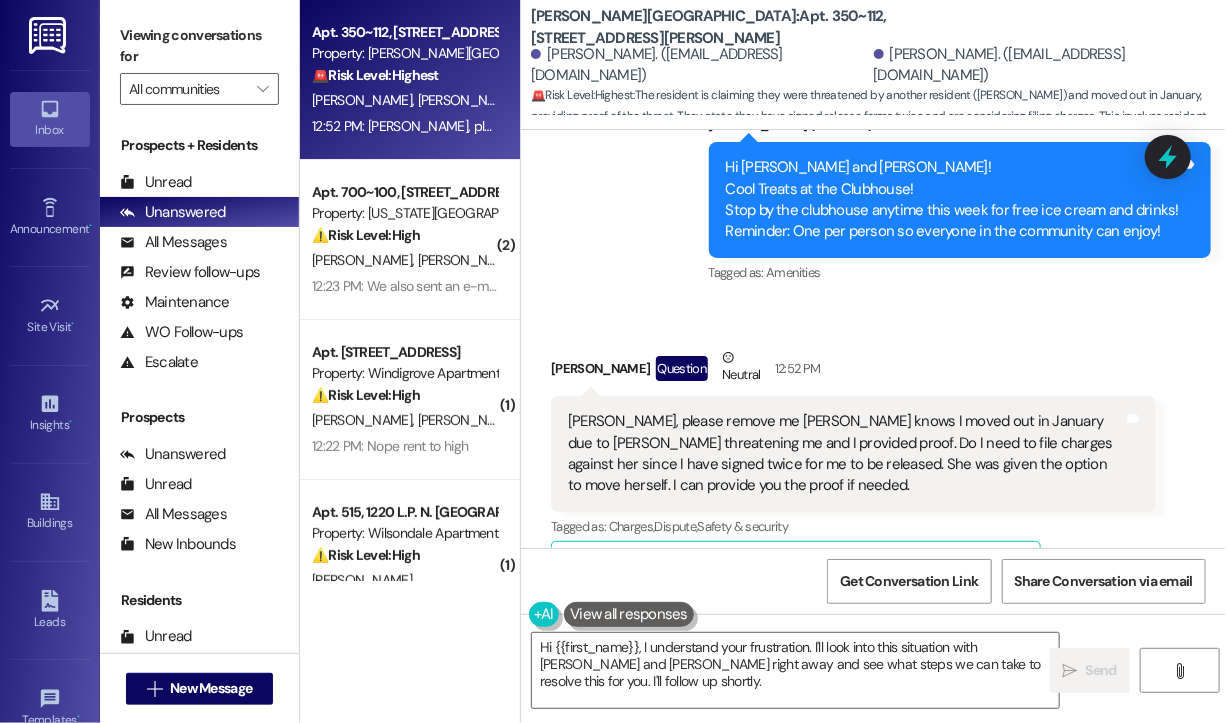 scroll, scrollTop: 3797, scrollLeft: 0, axis: vertical 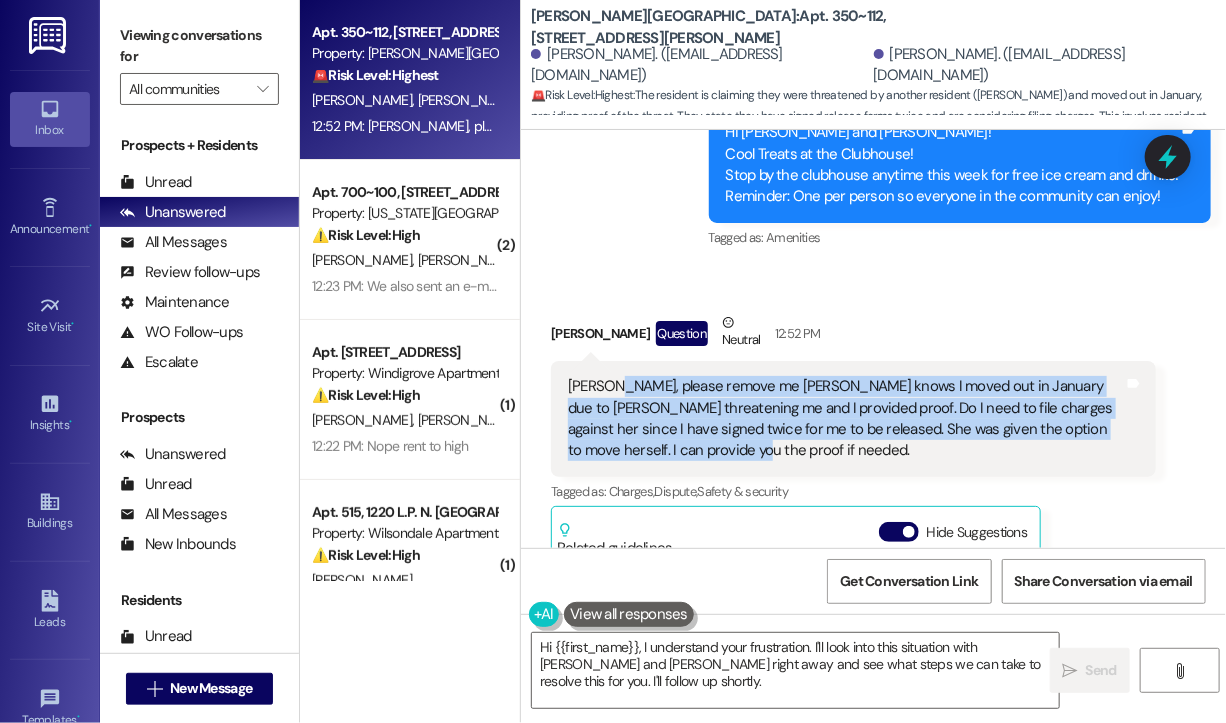 drag, startPoint x: 800, startPoint y: 430, endPoint x: 608, endPoint y: 366, distance: 202.38577 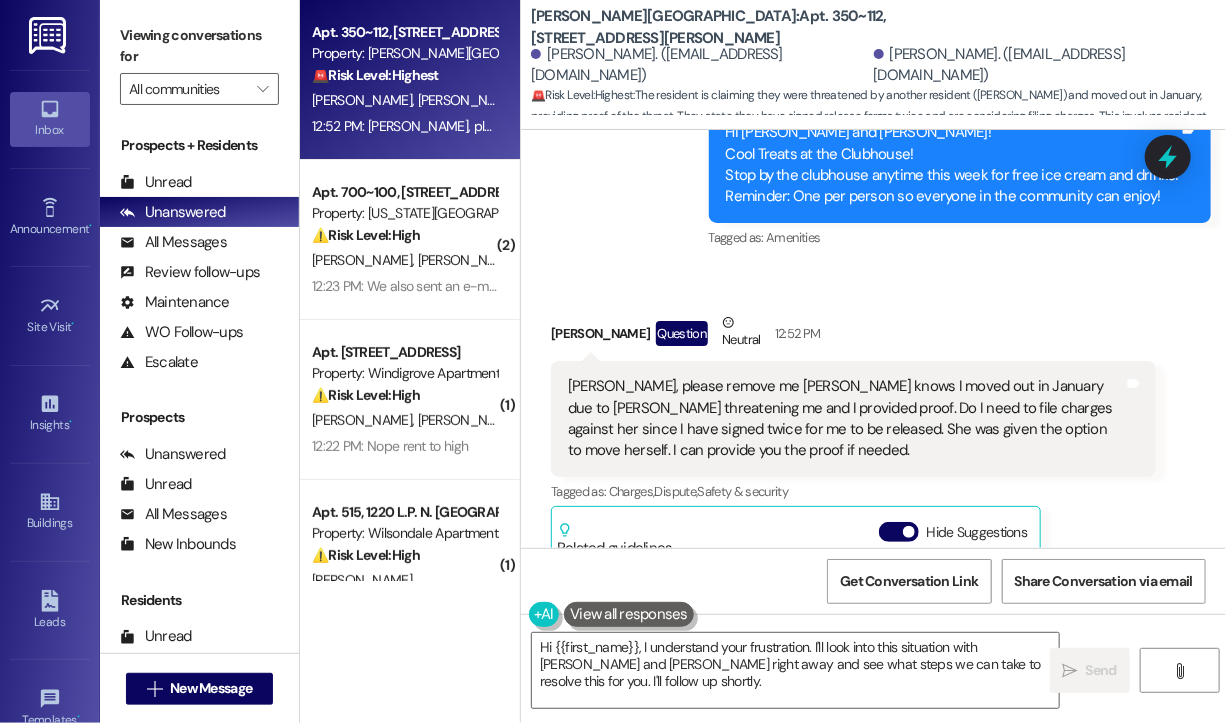 click on "[PERSON_NAME] Question   Neutral 12:52 PM [PERSON_NAME], please remove me [PERSON_NAME] knows I moved out in January due to [PERSON_NAME] threatening me and I provided proof. Do I need to file charges against her since I have signed twice for me to be released. She was given the option to move herself. I can provide you the proof if needed.  Tags and notes Tagged as:   Charges ,  Click to highlight conversations about Charges Dispute ,  Click to highlight conversations about Dispute Safety & security Click to highlight conversations about Safety & security  Related guidelines Hide Suggestions Park Properties - Park Properties - All properties: Resident reported issue; management is working with technical team for resolution.
Created  [DATE] Account level guideline  ( 68 % match) FAQs generated by ResiDesk AI What specific issue is management working to resolve? The document doesn't specify the exact issue. Management is aware of a problem and is working with their technical team to resolve it. Original Guideline" at bounding box center [853, 583] 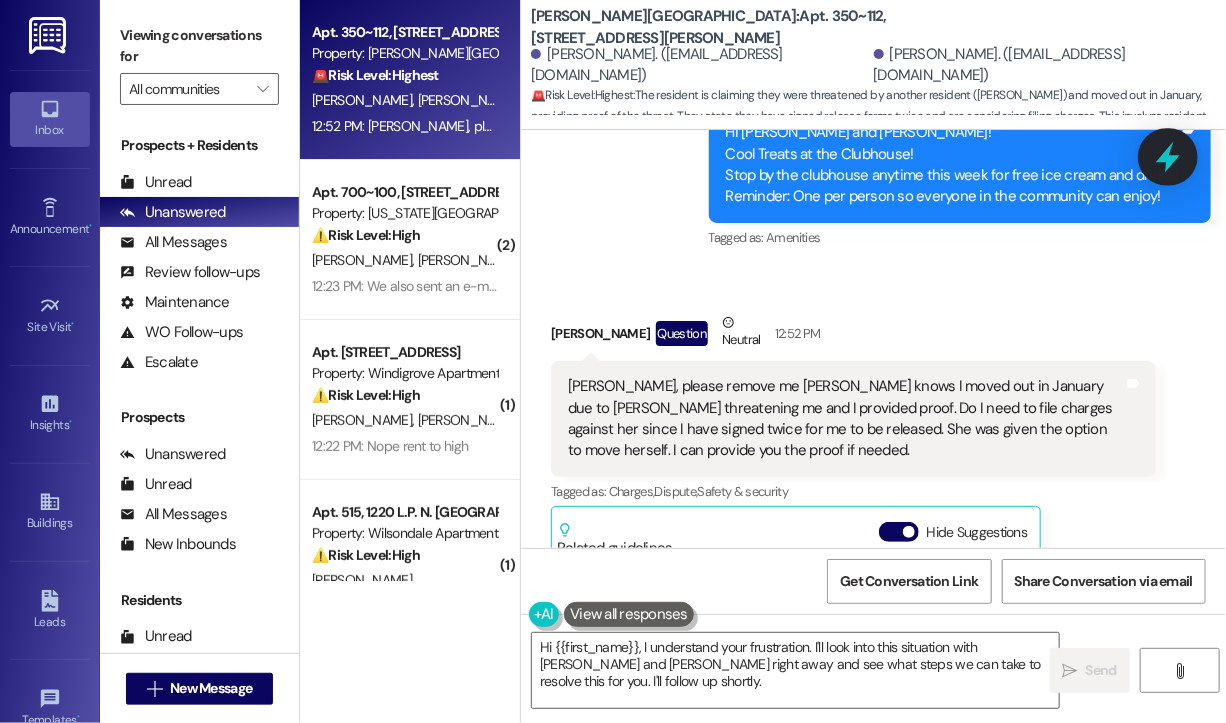 click 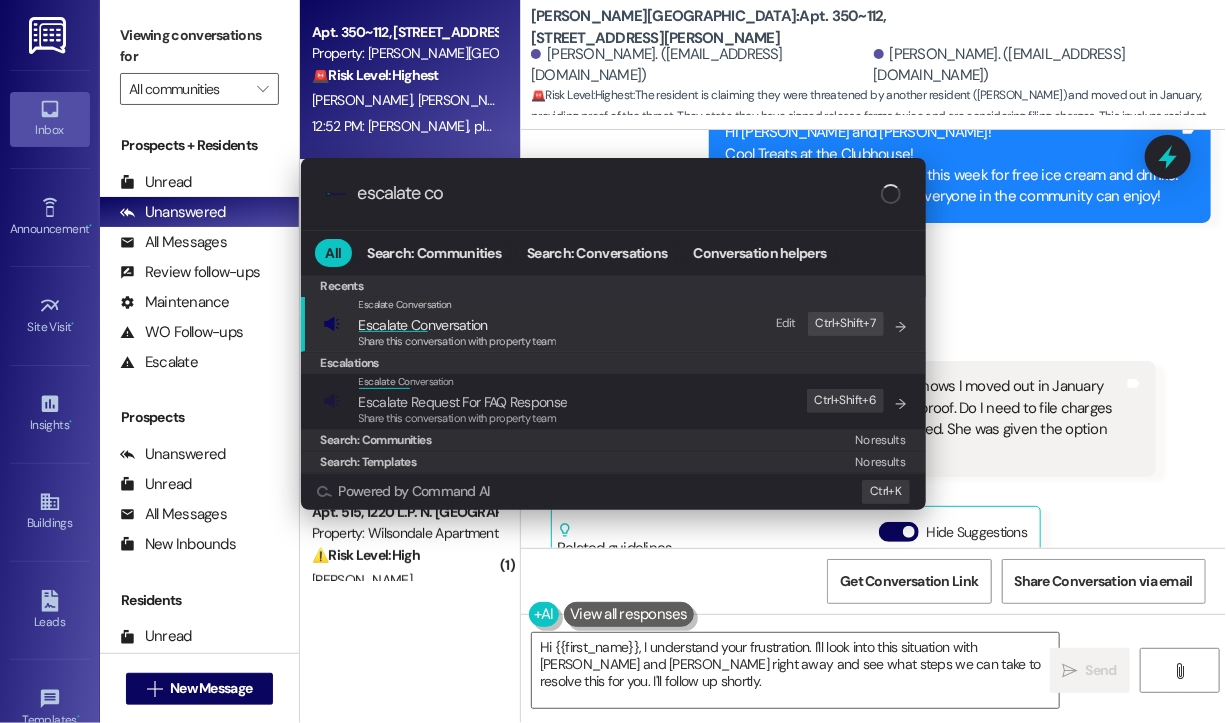 type on "escalate con" 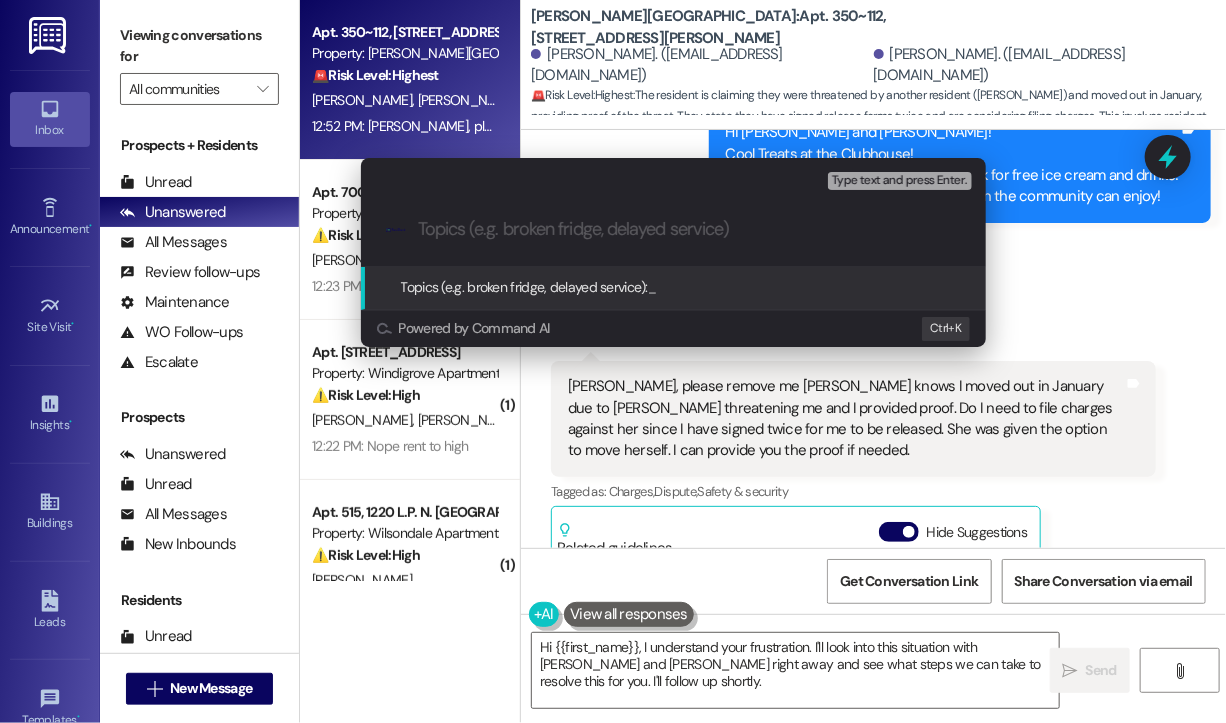 type on "Request for Immediate Removal from Lease – Moved Out in January Due to Safety Concerns" 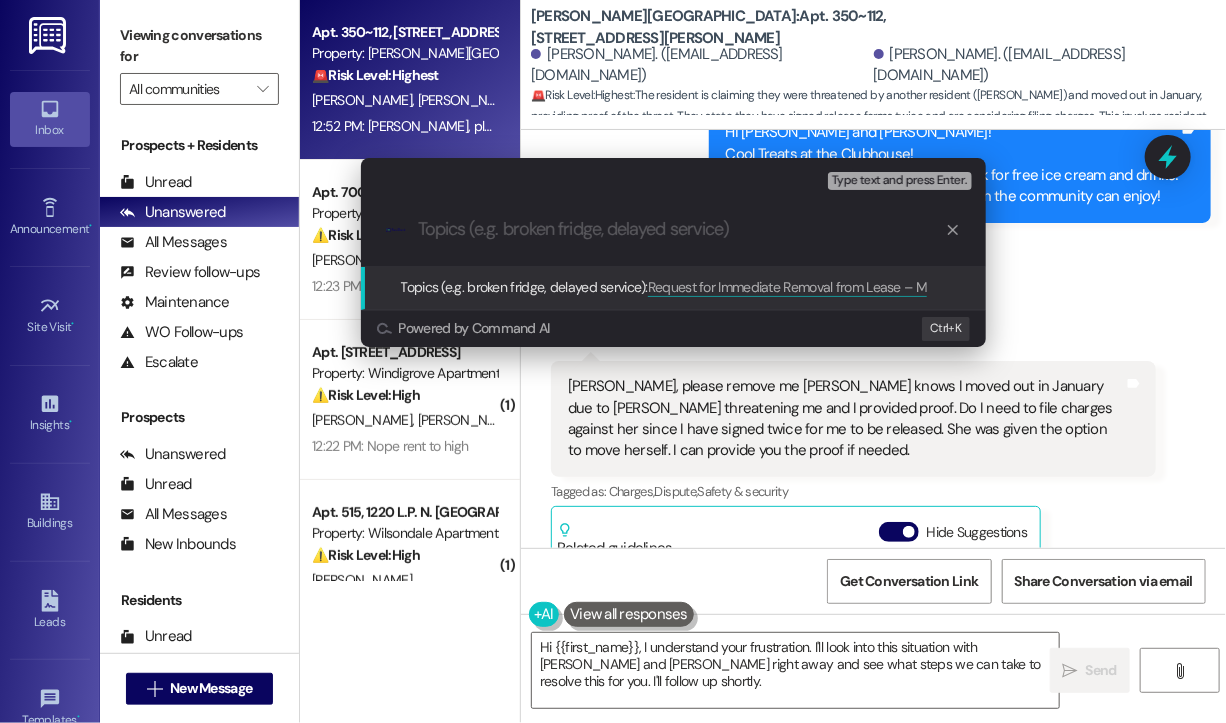 scroll, scrollTop: 0, scrollLeft: 0, axis: both 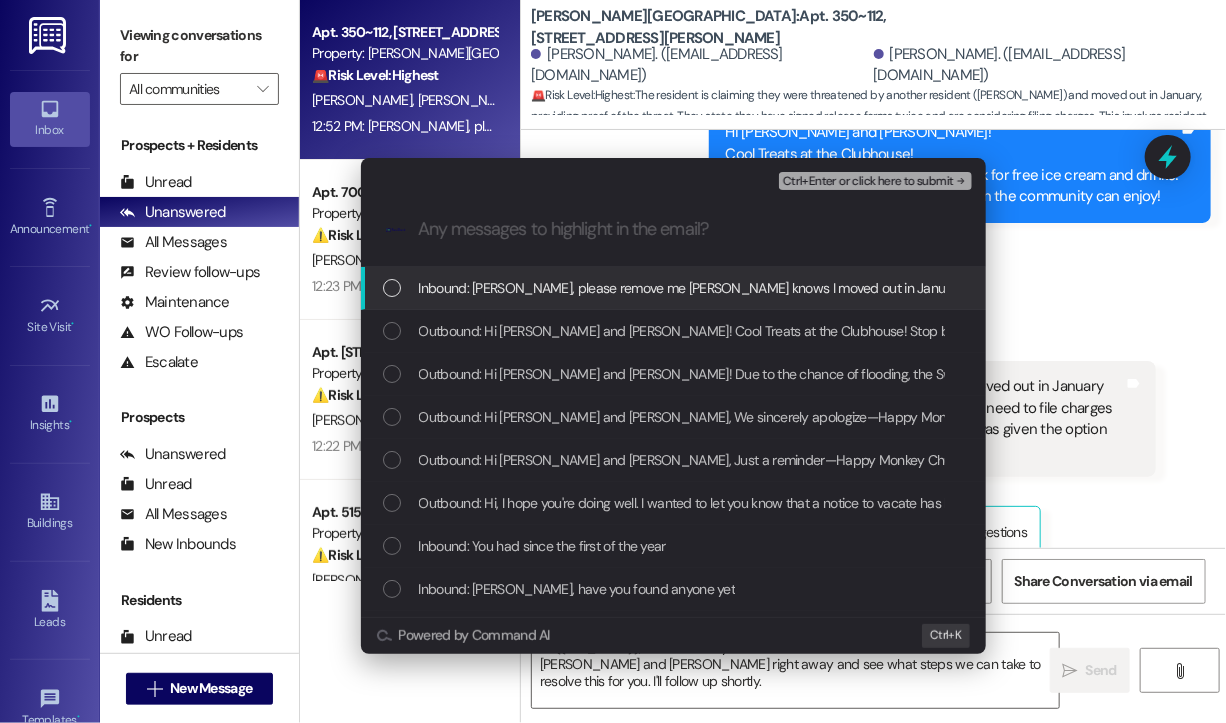 click on "Inbound: [PERSON_NAME], please remove me [PERSON_NAME] knows I moved out in January due to [PERSON_NAME] threatening me and I provided proof. Do I need to file charges against her since I have signed twice for me to be released. She was given the option to move herself. I can provide you the proof if needed." at bounding box center [1349, 288] 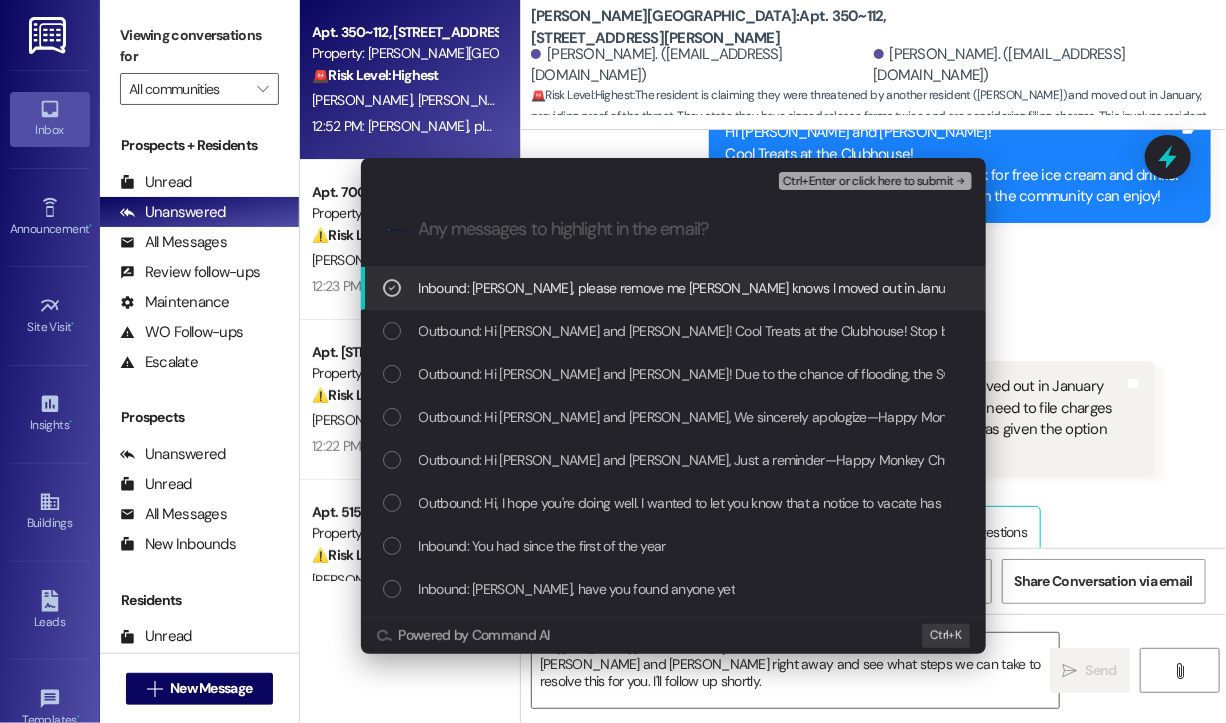 click on "Ctrl+Enter or click here to submit" at bounding box center [868, 182] 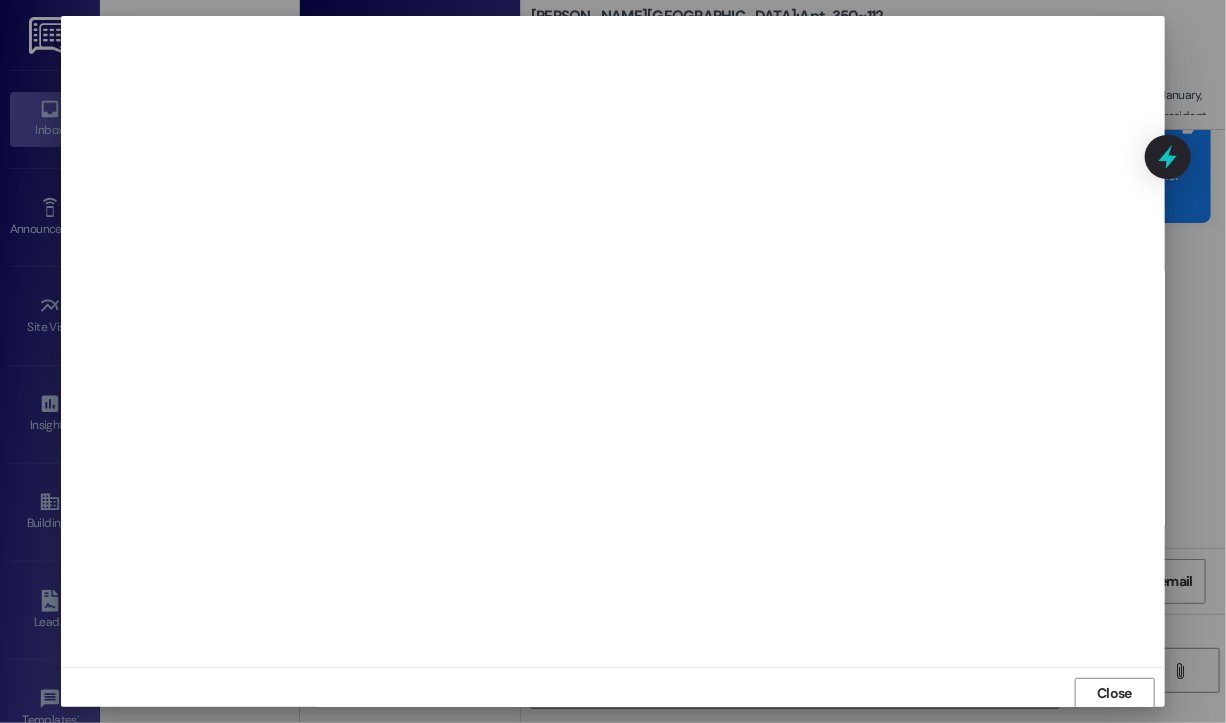 scroll, scrollTop: 2, scrollLeft: 0, axis: vertical 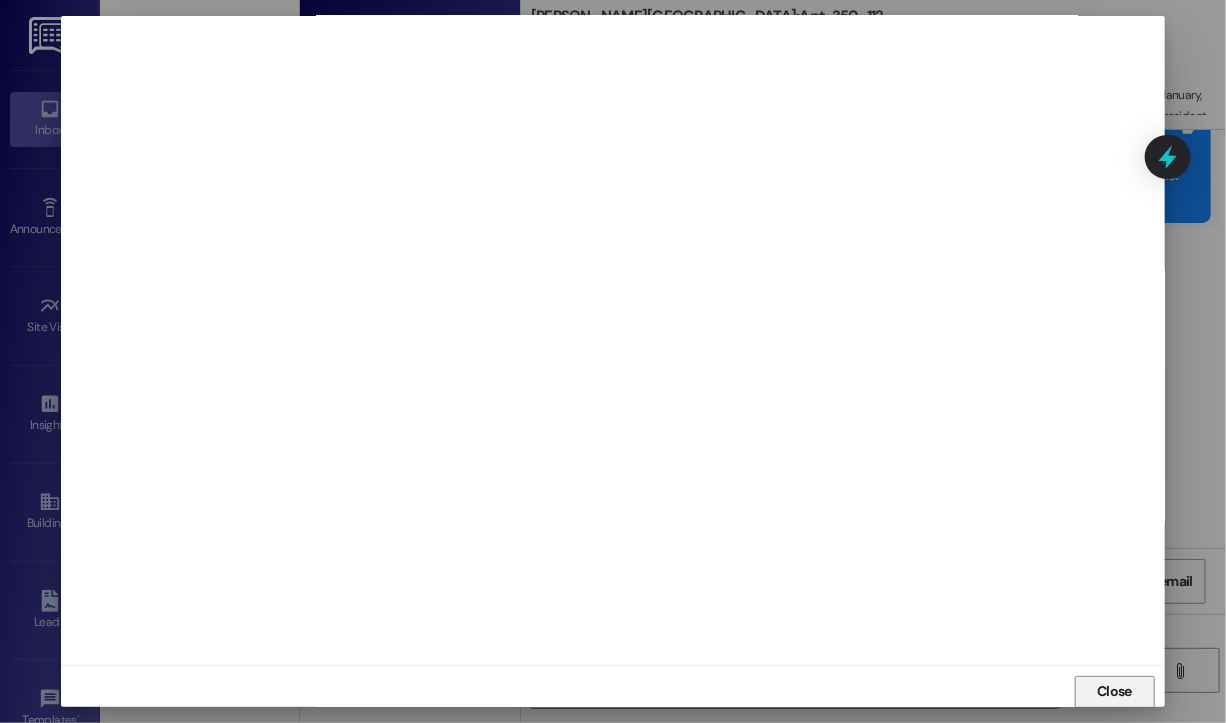 click on "Close" at bounding box center [1114, 691] 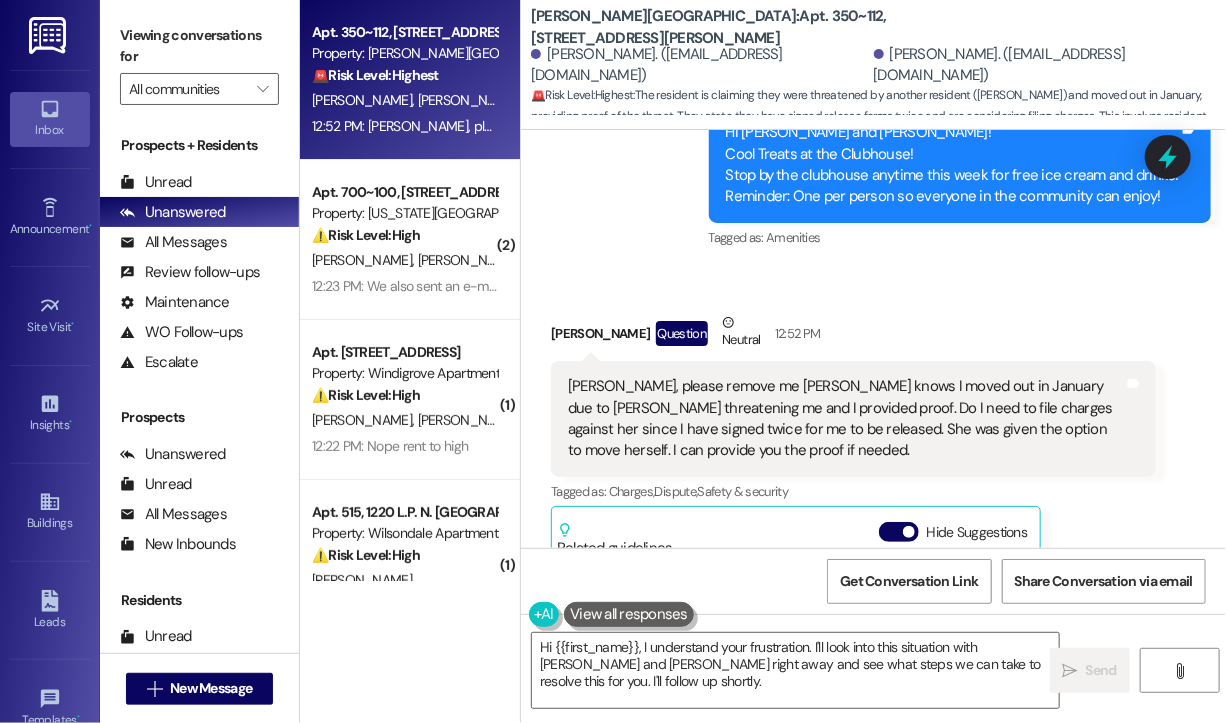 click 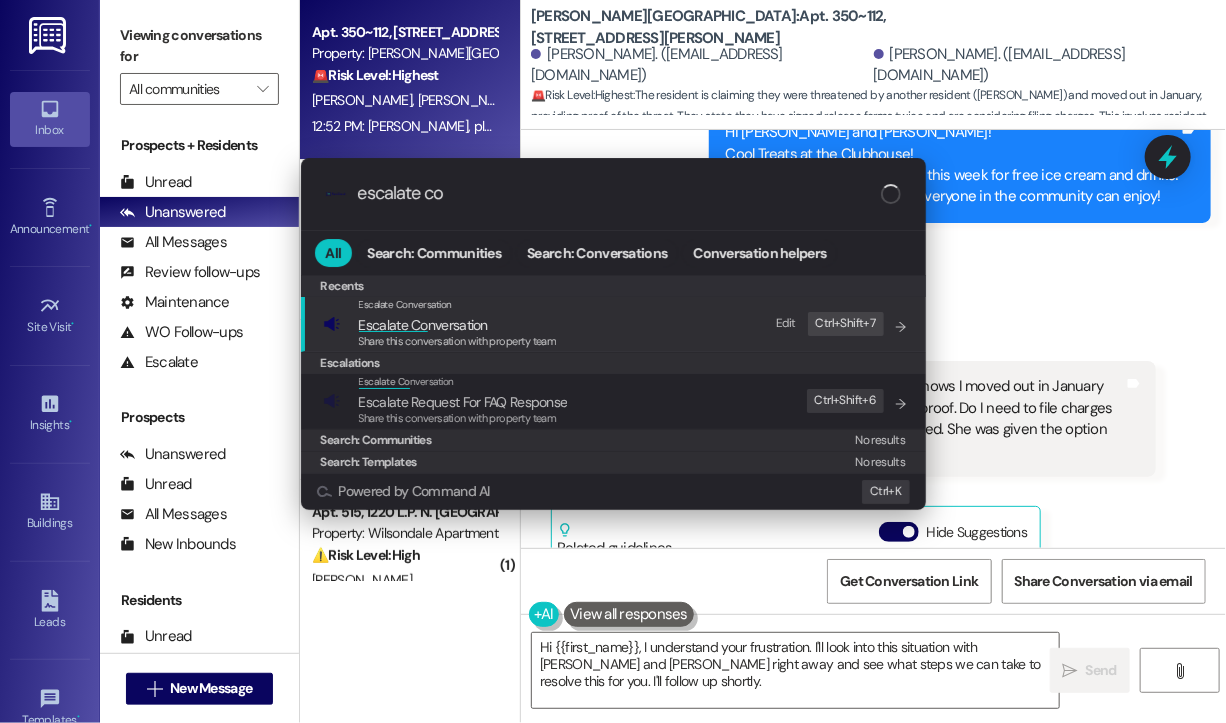 type on "escalate con" 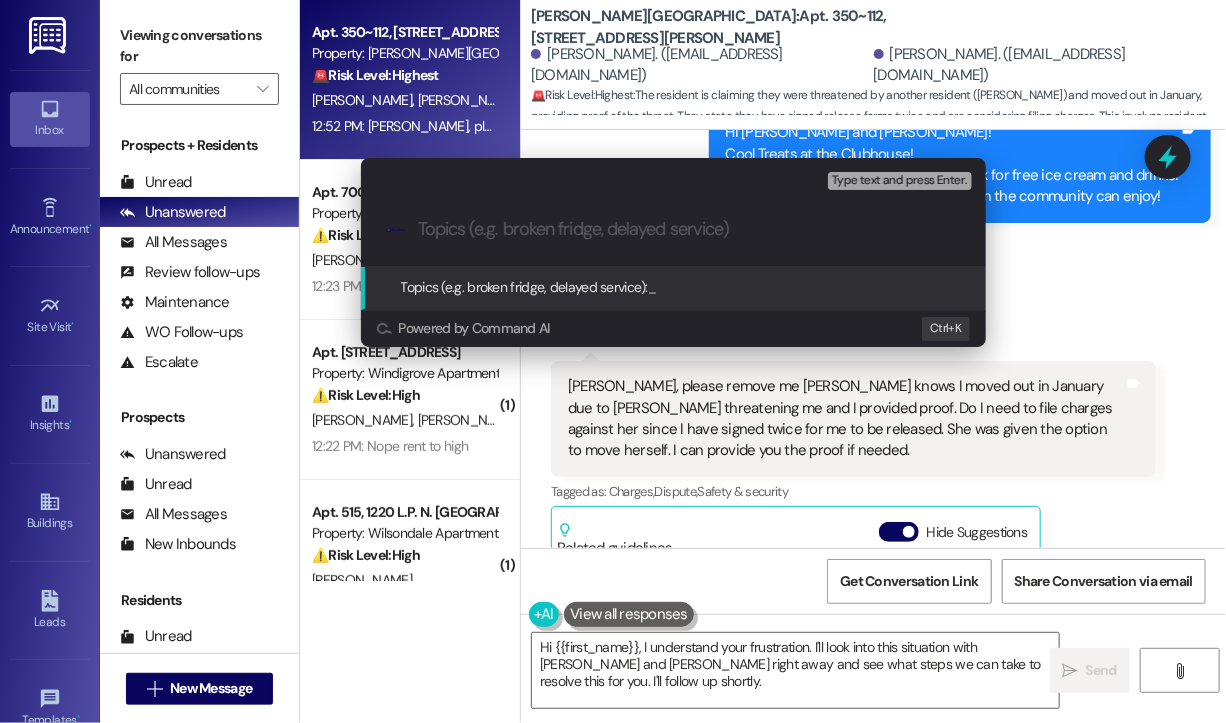 paste on "Request for Immediate Removal from Lease – Moved Out in January Due to Safety Concerns" 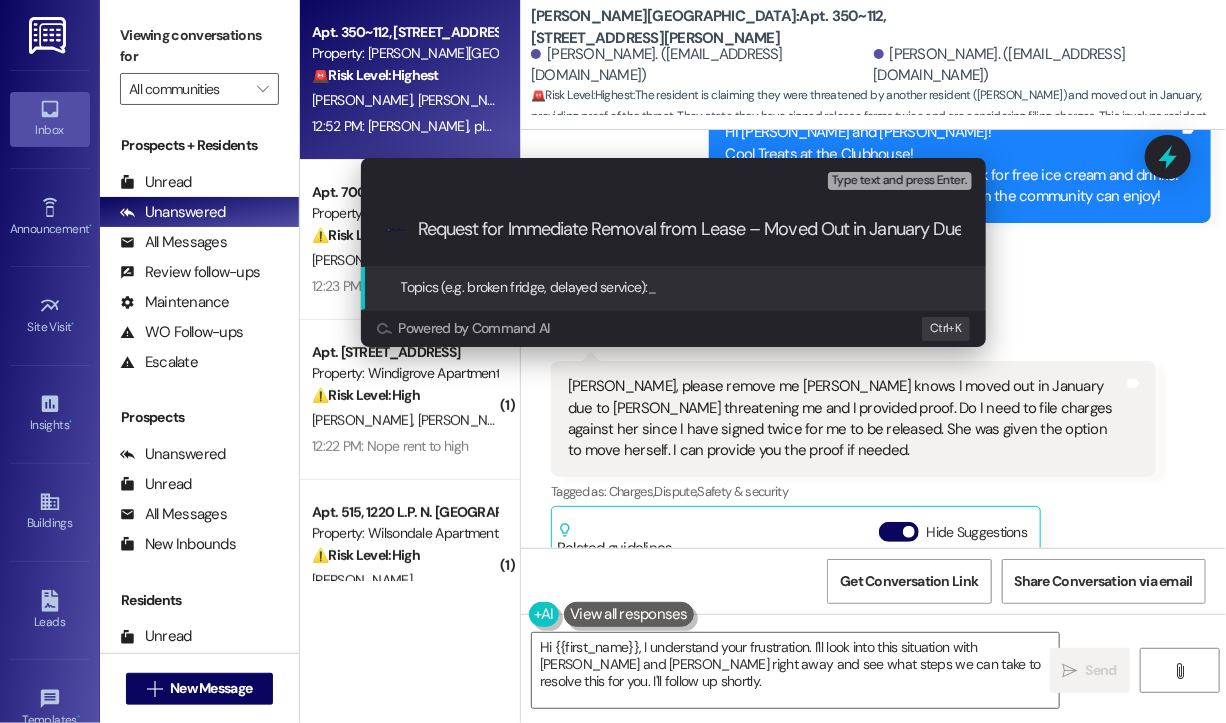 scroll, scrollTop: 0, scrollLeft: 170, axis: horizontal 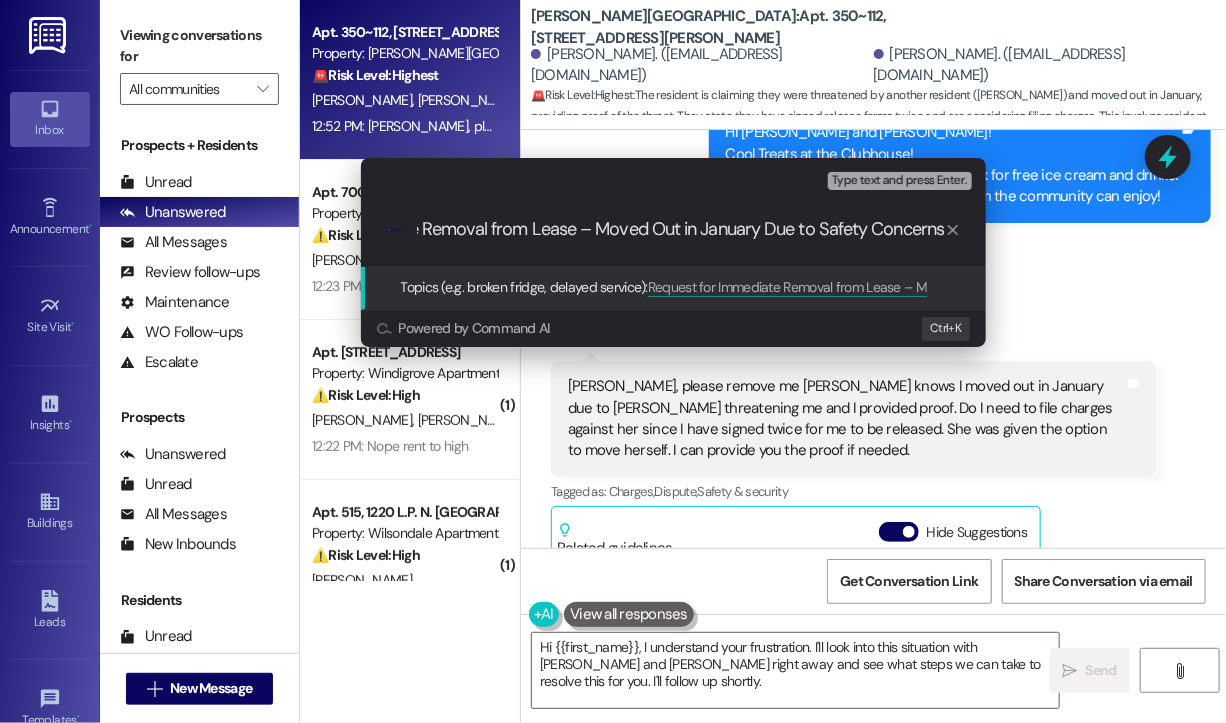 type 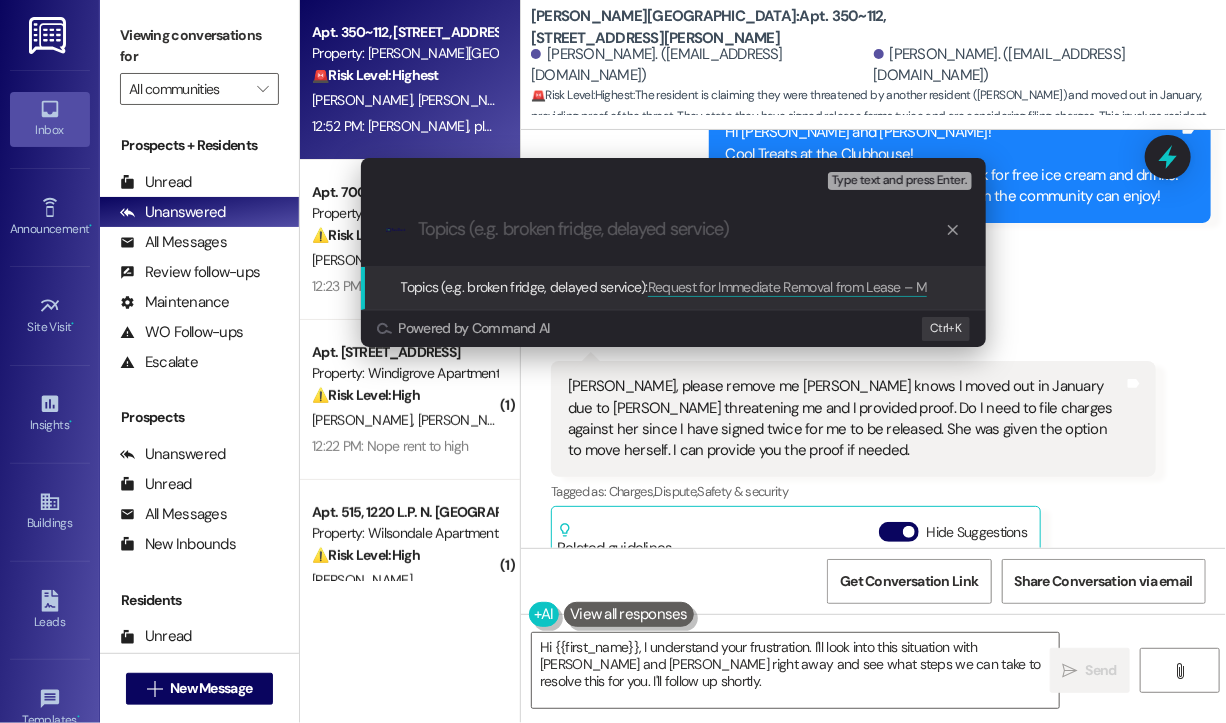 scroll, scrollTop: 0, scrollLeft: 0, axis: both 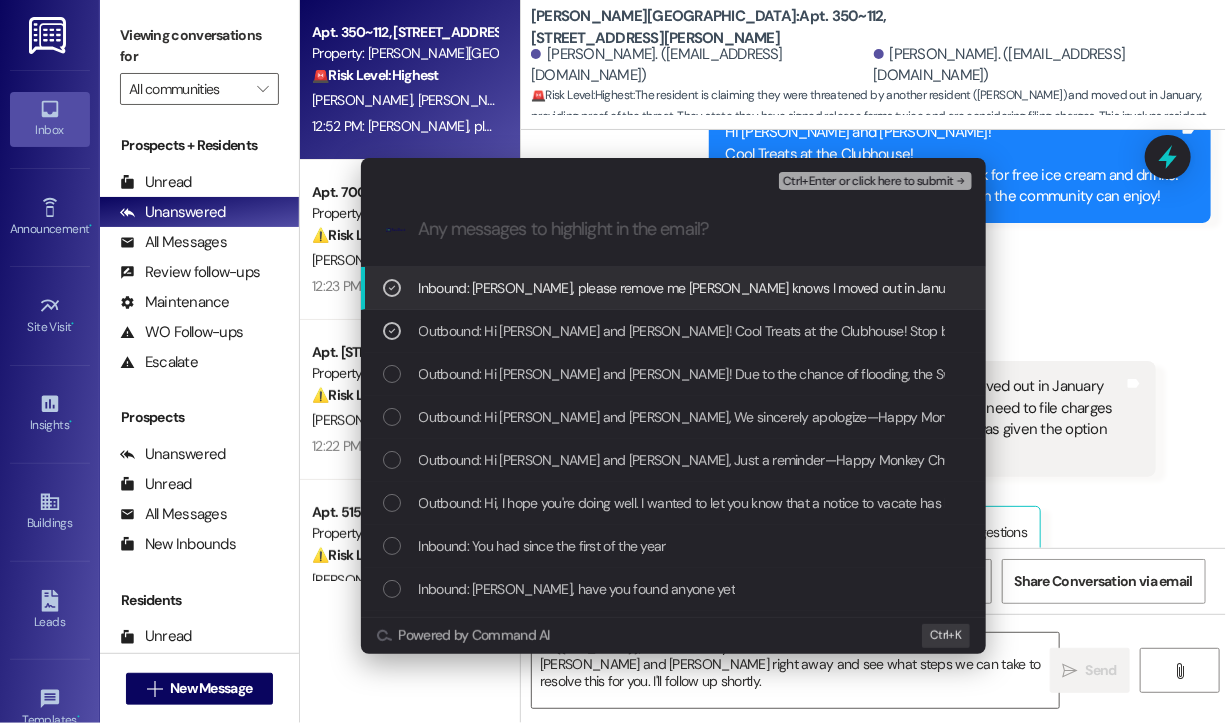 click on "Ctrl+Enter or click here to submit" at bounding box center (868, 182) 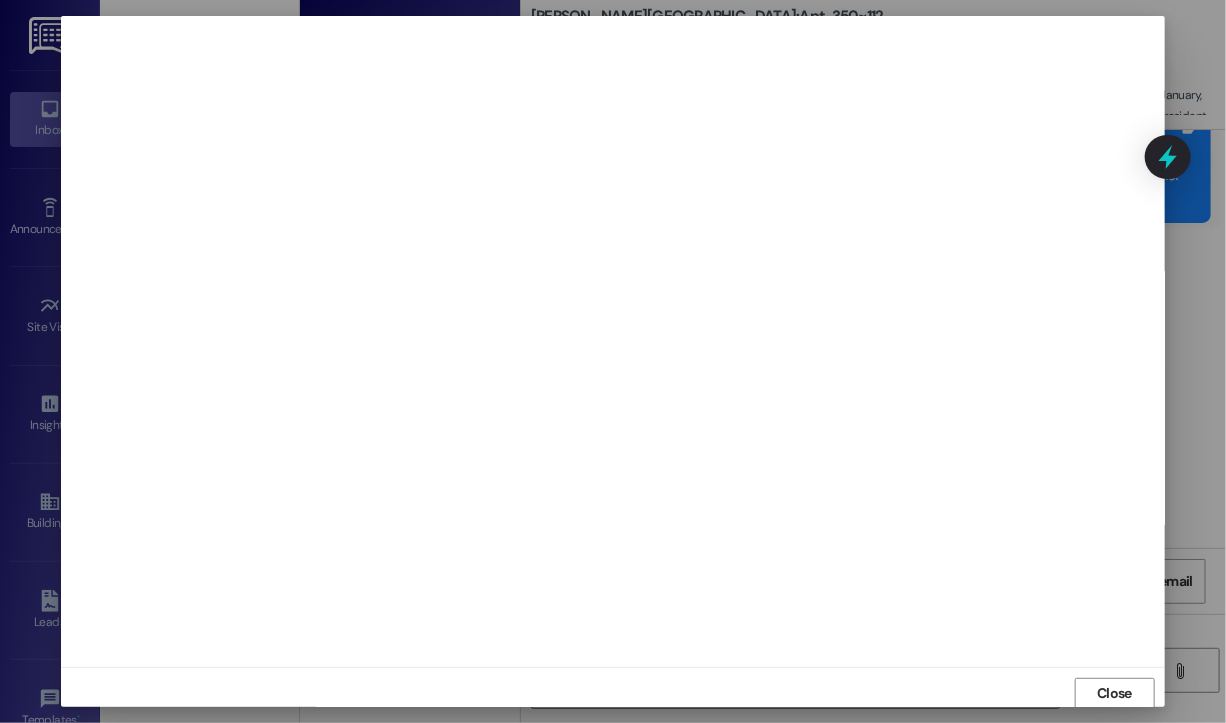 scroll, scrollTop: 2, scrollLeft: 0, axis: vertical 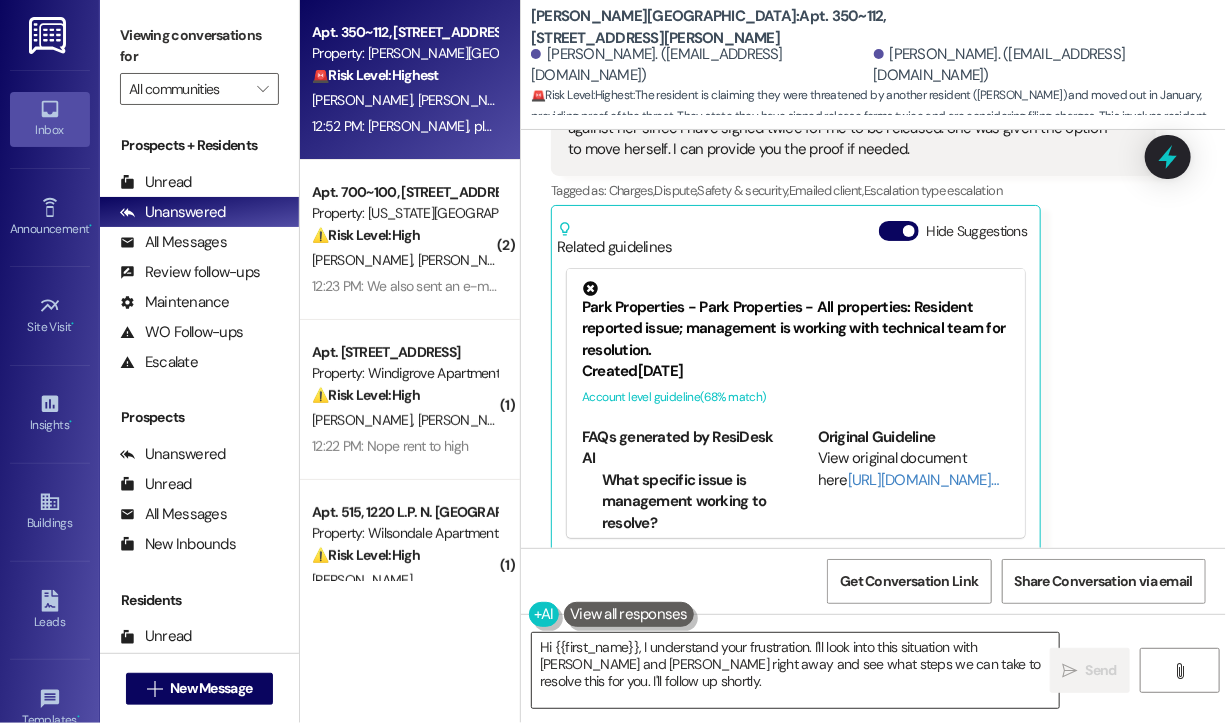 click on "Hi {{first_name}}, I understand your frustration. I'll look into this situation with [PERSON_NAME] and [PERSON_NAME] right away and see what steps we can take to resolve this for you. I'll follow up shortly." at bounding box center [795, 670] 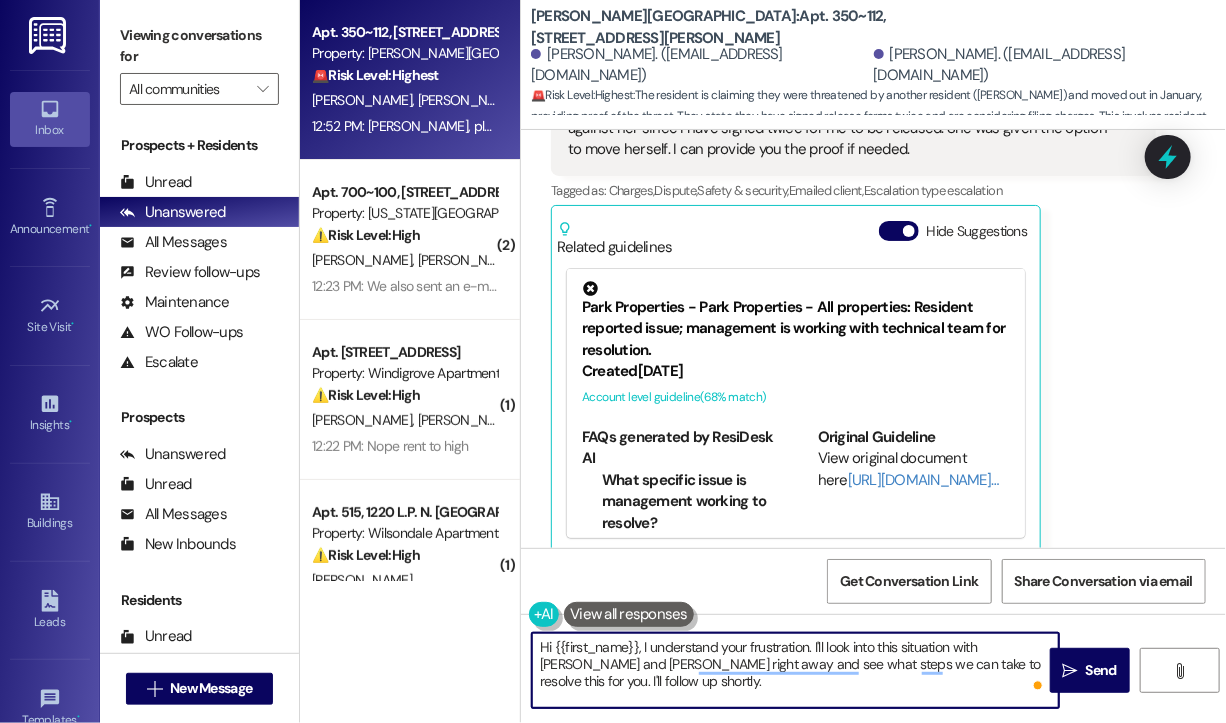 click on "Hi {{first_name}}, I understand your frustration. I'll look into this situation with [PERSON_NAME] and [PERSON_NAME] right away and see what steps we can take to resolve this for you. I'll follow up shortly." at bounding box center (795, 670) 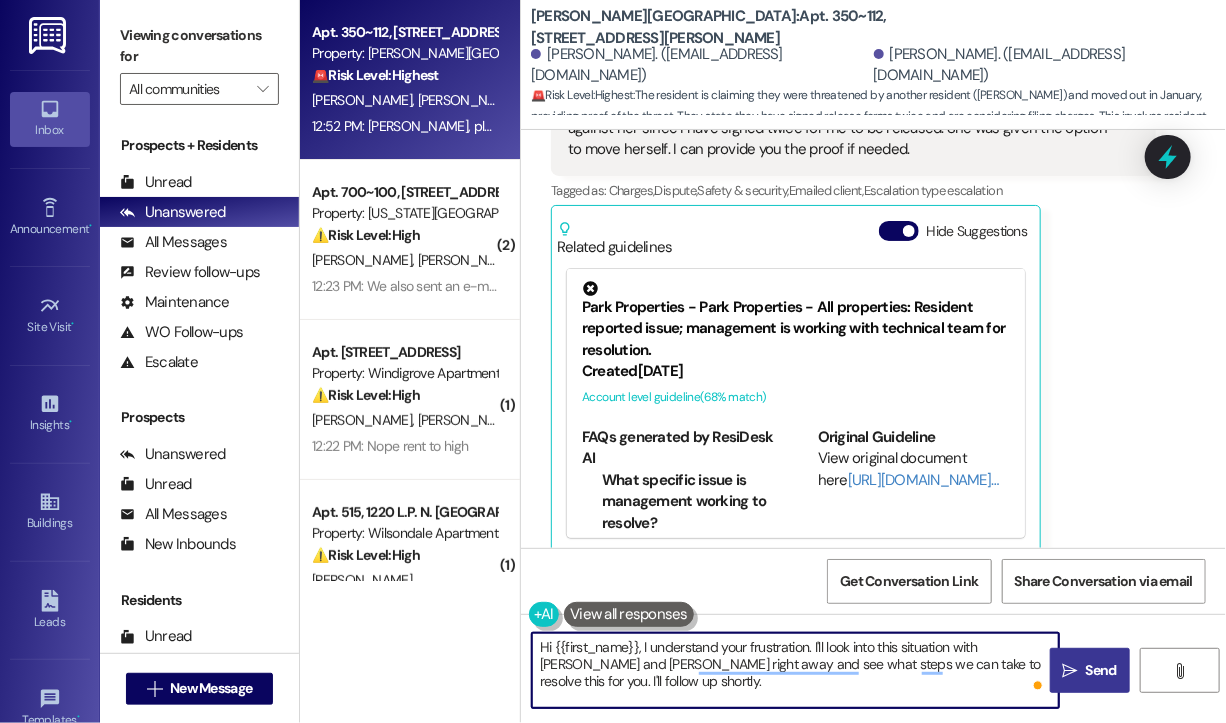 click on "Send" at bounding box center (1101, 670) 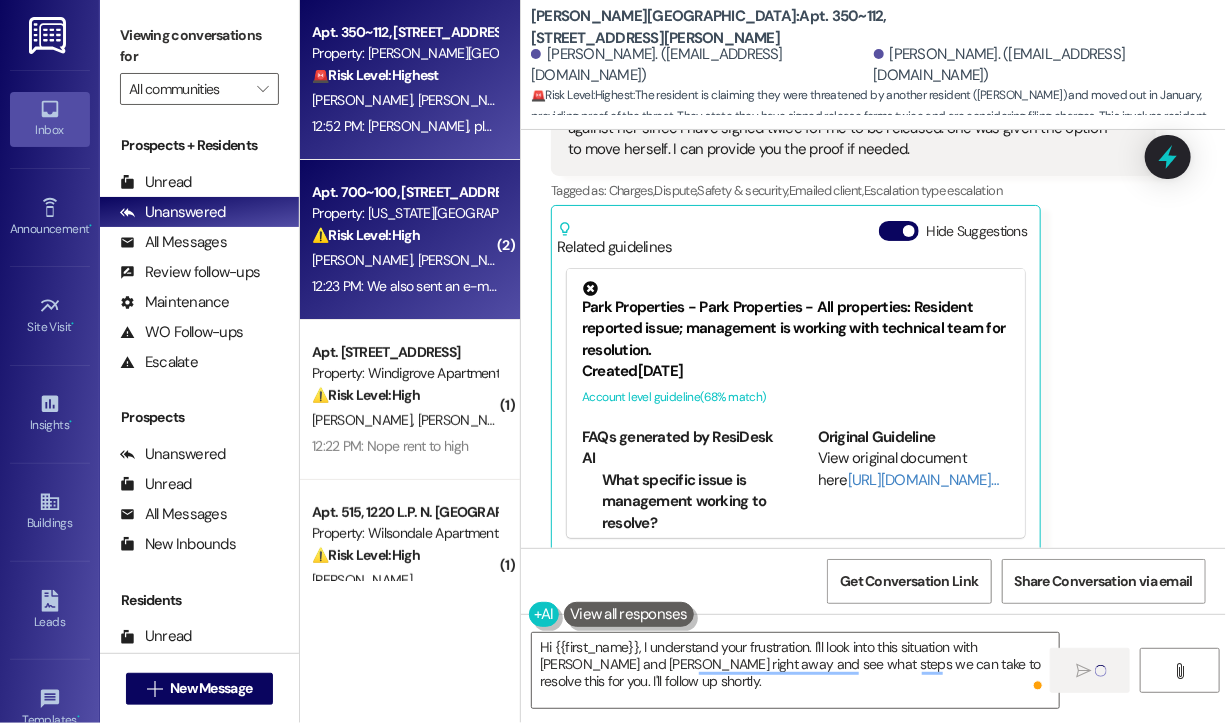 click on "12:23 PM: We also sent an e-mail about renewing our lease at an 18 month term and never heard back, wondering if you can assist with that? 12:23 PM: We also sent an e-mail about renewing our lease at an 18 month term and never heard back, wondering if you can assist with that?" at bounding box center [404, 286] 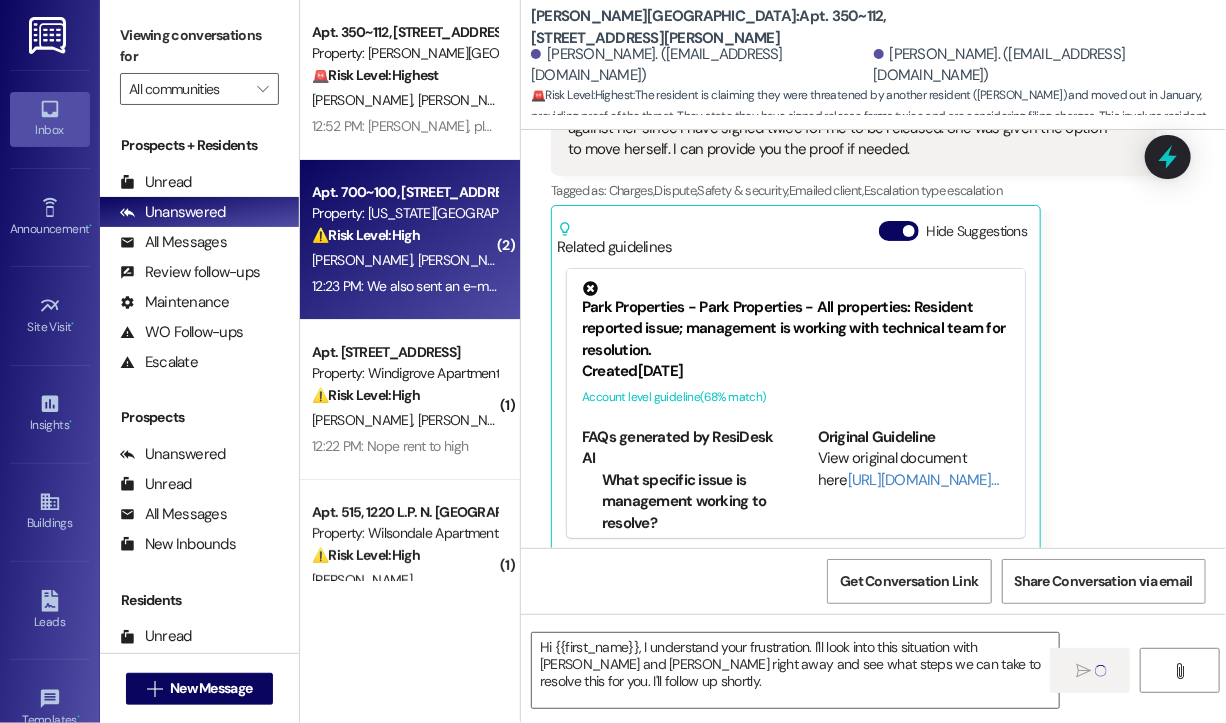 type on "Fetching suggested responses. Please feel free to read through the conversation in the meantime." 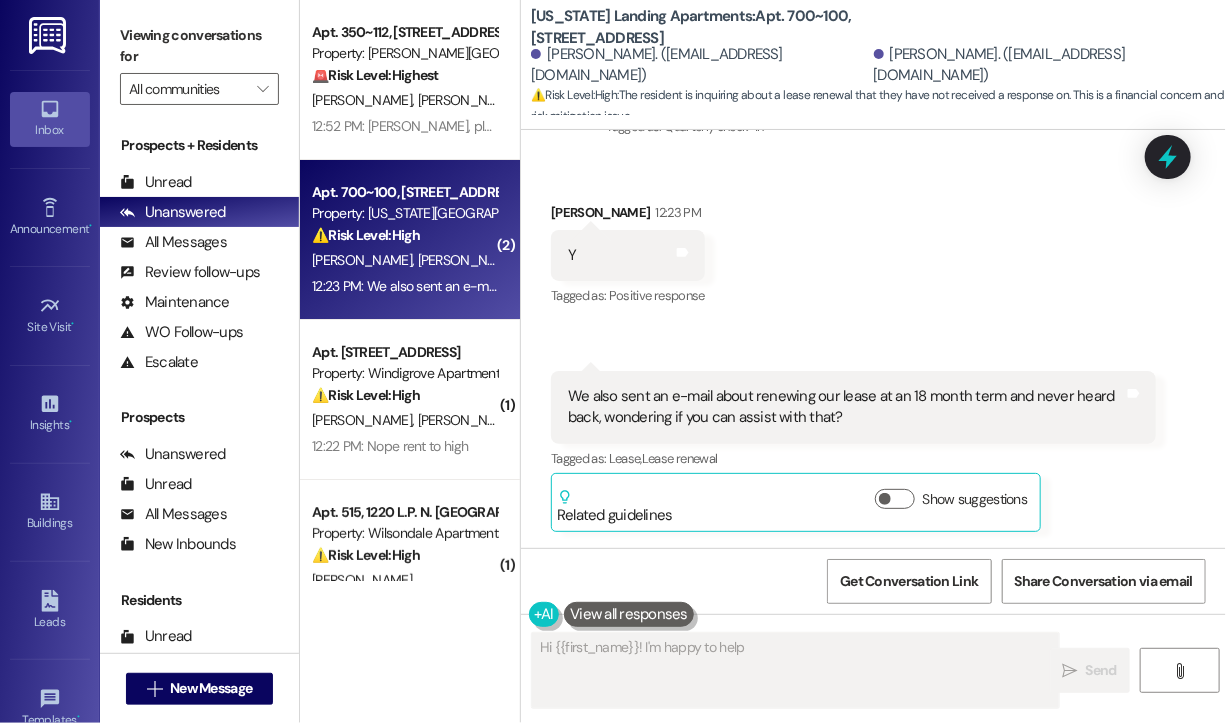 scroll, scrollTop: 713, scrollLeft: 0, axis: vertical 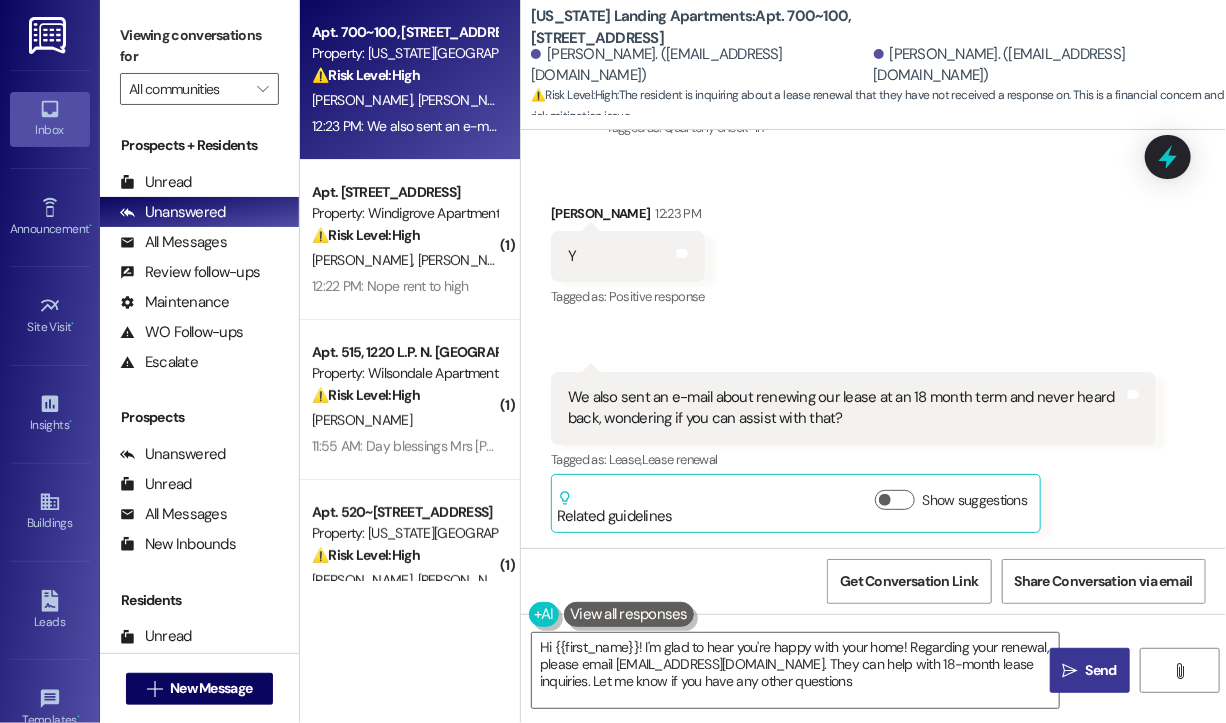 type on "Hi {{first_name}}! I'm glad to hear you're happy with your home! Regarding your renewal, please email [EMAIL_ADDRESS][DOMAIN_NAME]. They can help with 18-month lease inquiries. Let me know if you have any other questions!" 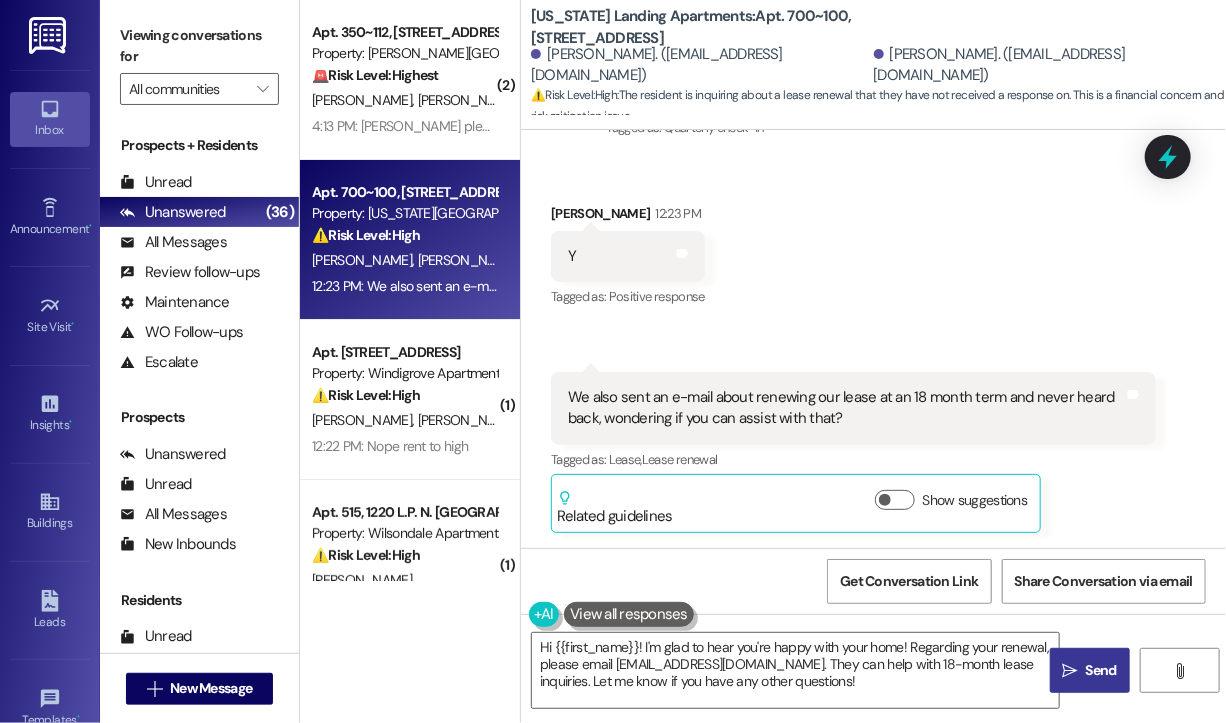 click on "Received via SMS [PERSON_NAME] 12:23 PM Y Tags and notes Tagged as:   Positive response Click to highlight conversations about Positive response Received via SMS 12:23 PM [PERSON_NAME] Question 12:23 PM We also sent an e-mail about renewing our lease at an 18 month term and never heard back, wondering if you can assist with that? Tags and notes Tagged as:   Lease ,  Click to highlight conversations about Lease Lease renewal Click to highlight conversations about Lease renewal  Related guidelines Show suggestions" at bounding box center [873, 353] 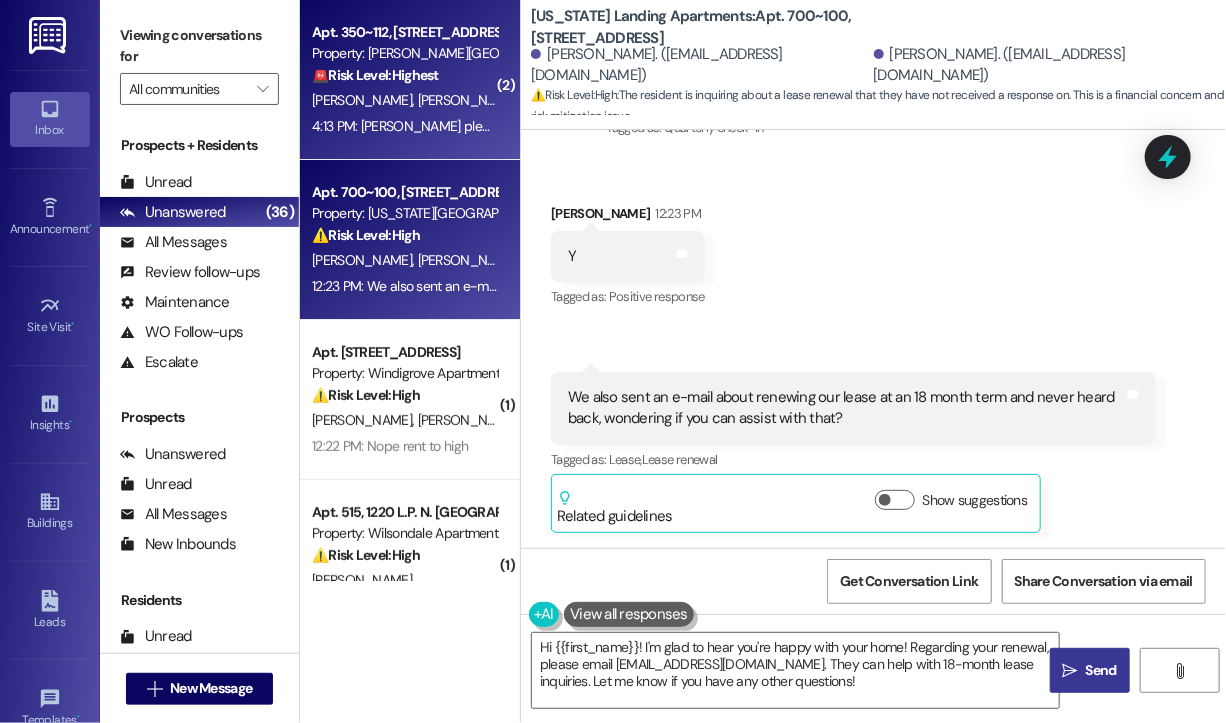 click on "4:13 PM: [PERSON_NAME] please send me your email address and I will forward the information I sent to [PERSON_NAME]  4:13 PM: [PERSON_NAME] please send me your email address and I will forward the information I sent to [PERSON_NAME]" at bounding box center [404, 126] 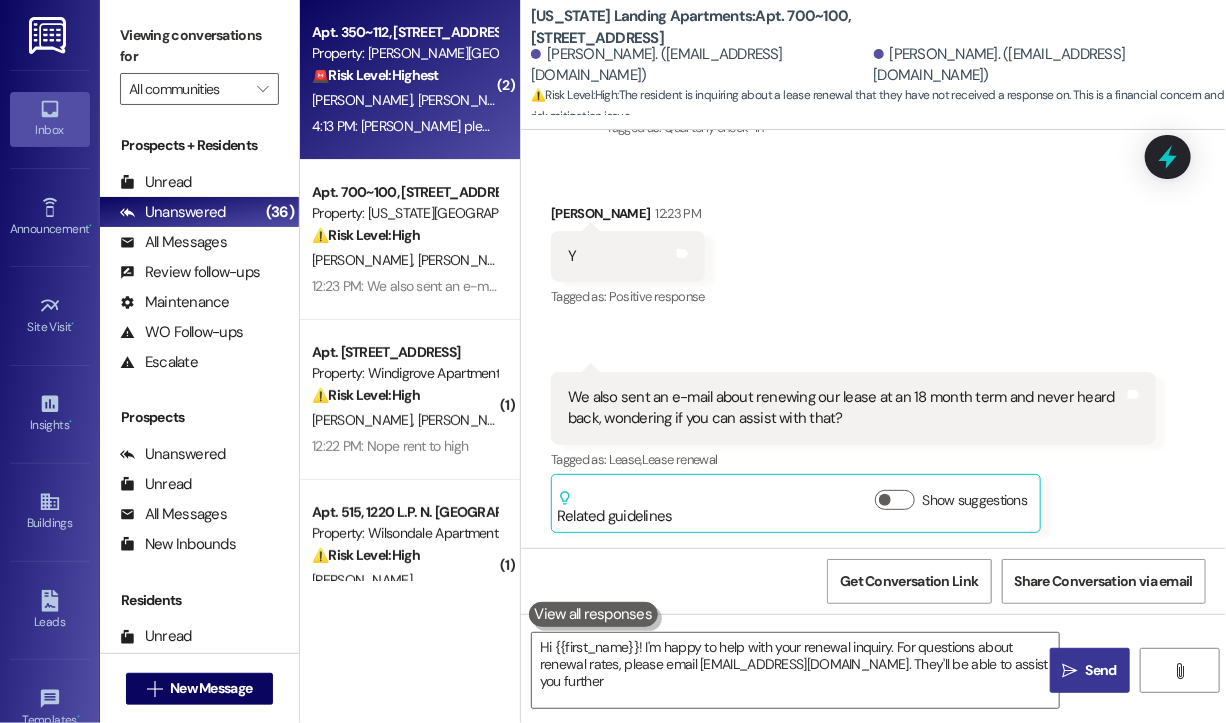 type on "Hi {{first_name}}! I'm happy to help with your renewal inquiry. For questions about renewal rates, please email [EMAIL_ADDRESS][DOMAIN_NAME]. They'll be able to assist you further!" 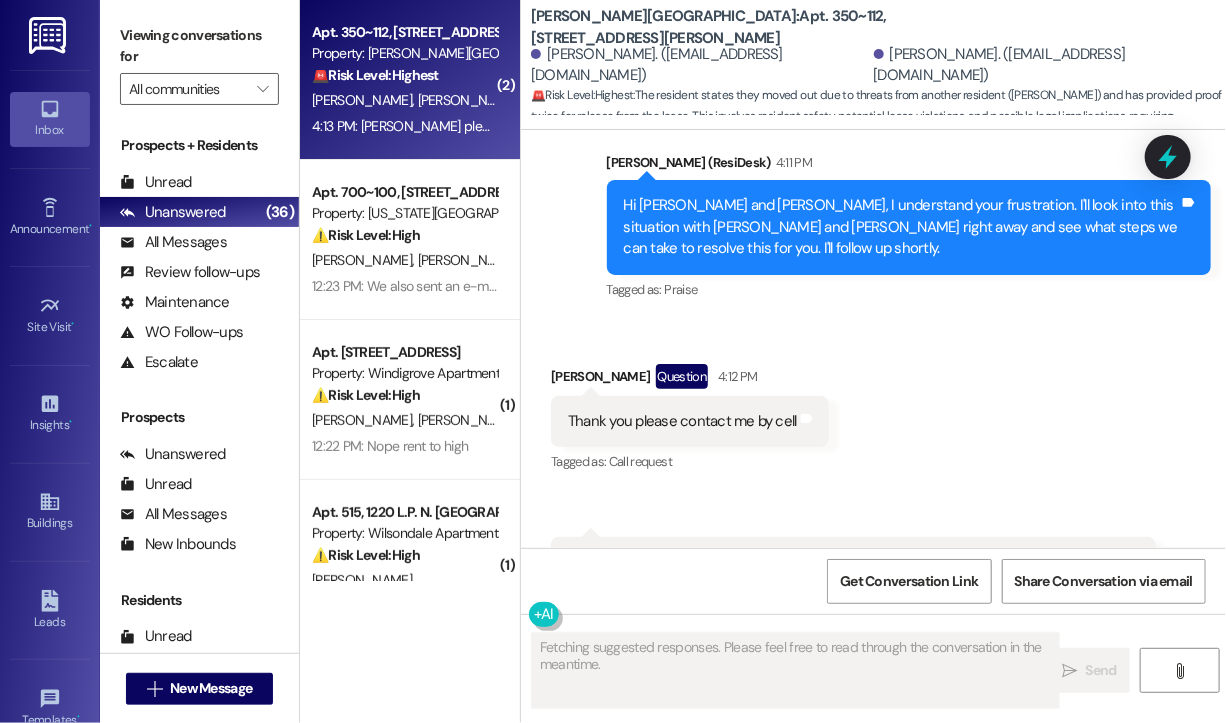 scroll, scrollTop: 4665, scrollLeft: 0, axis: vertical 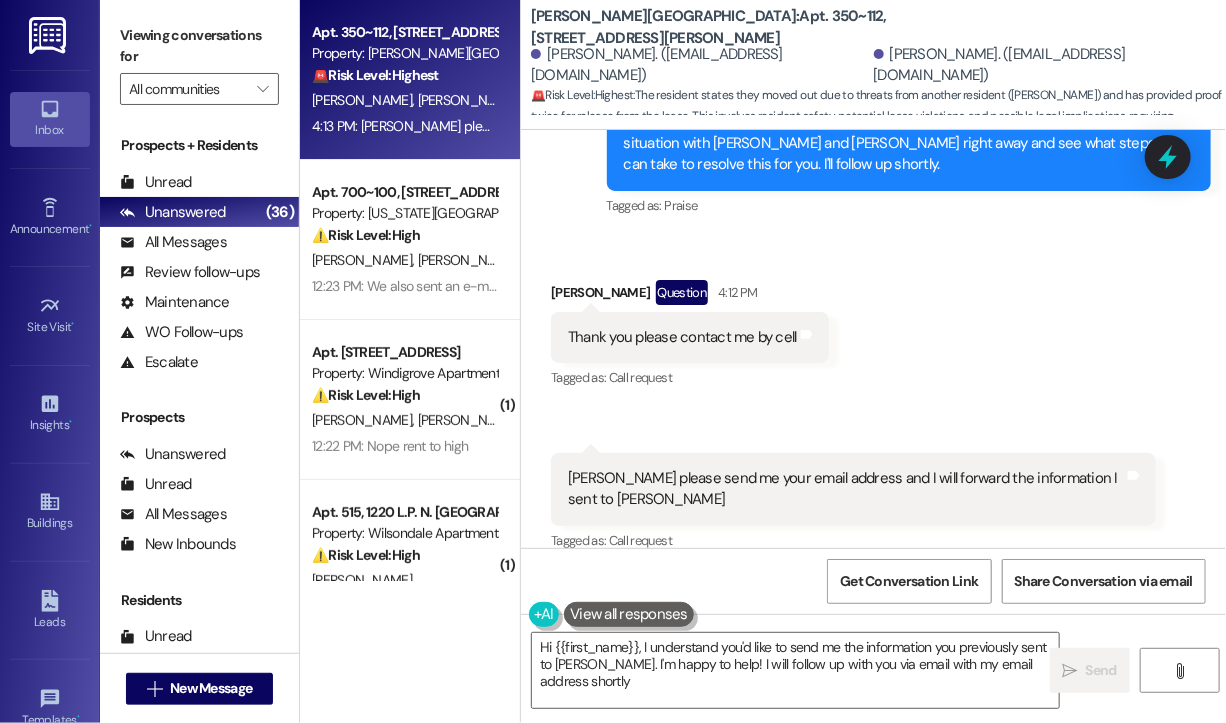 type on "Hi {{first_name}}, I understand you'd like to send me the information you previously sent to [PERSON_NAME]. I'm happy to help! I will follow up with you via email with my email address shortly." 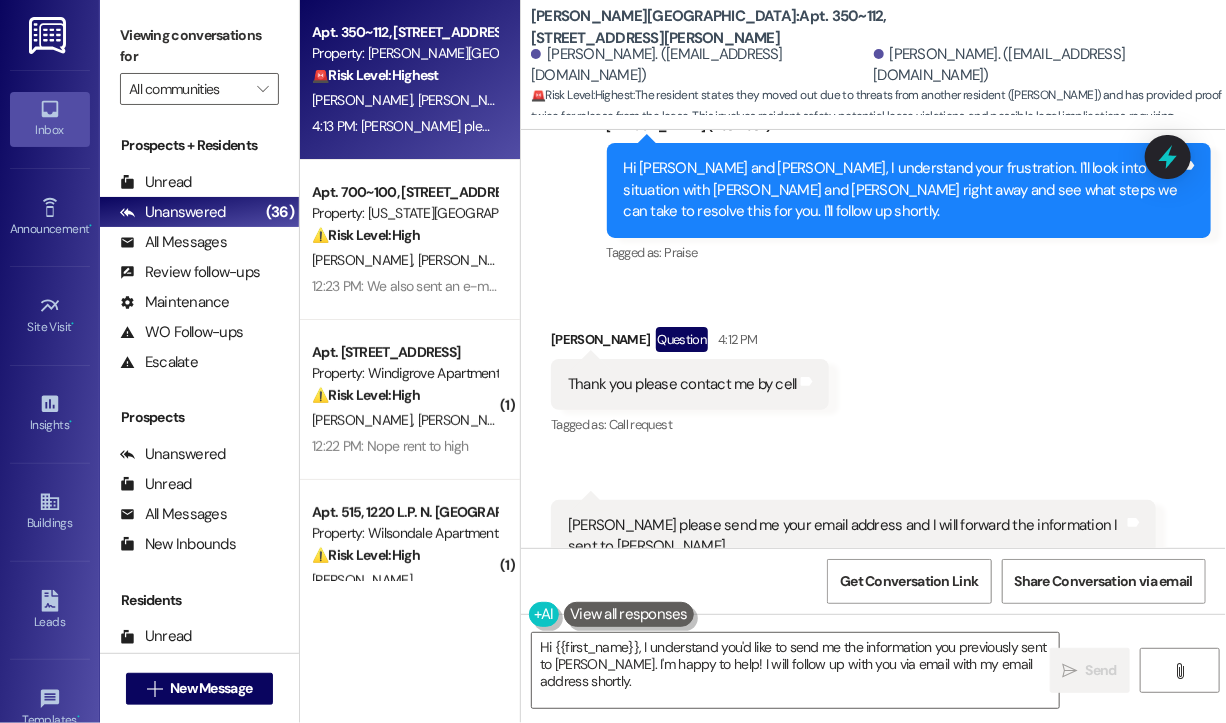 scroll, scrollTop: 4666, scrollLeft: 0, axis: vertical 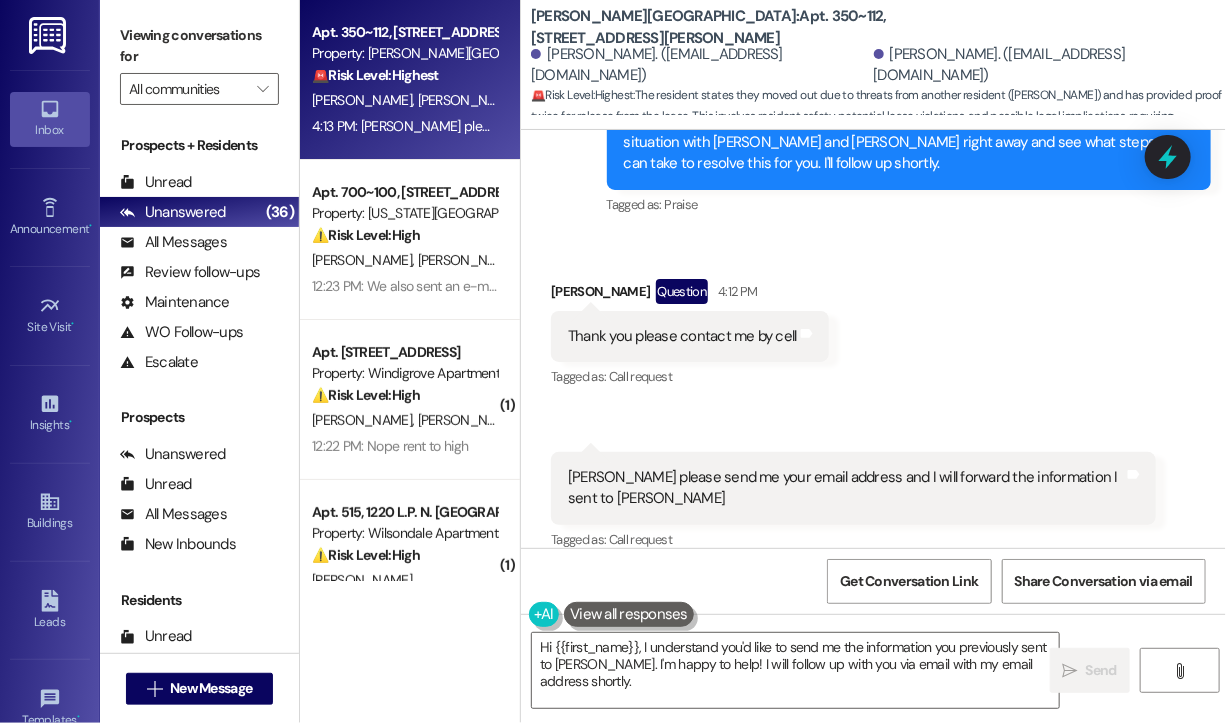 click on "Thank you please contact me by cell" at bounding box center [682, 336] 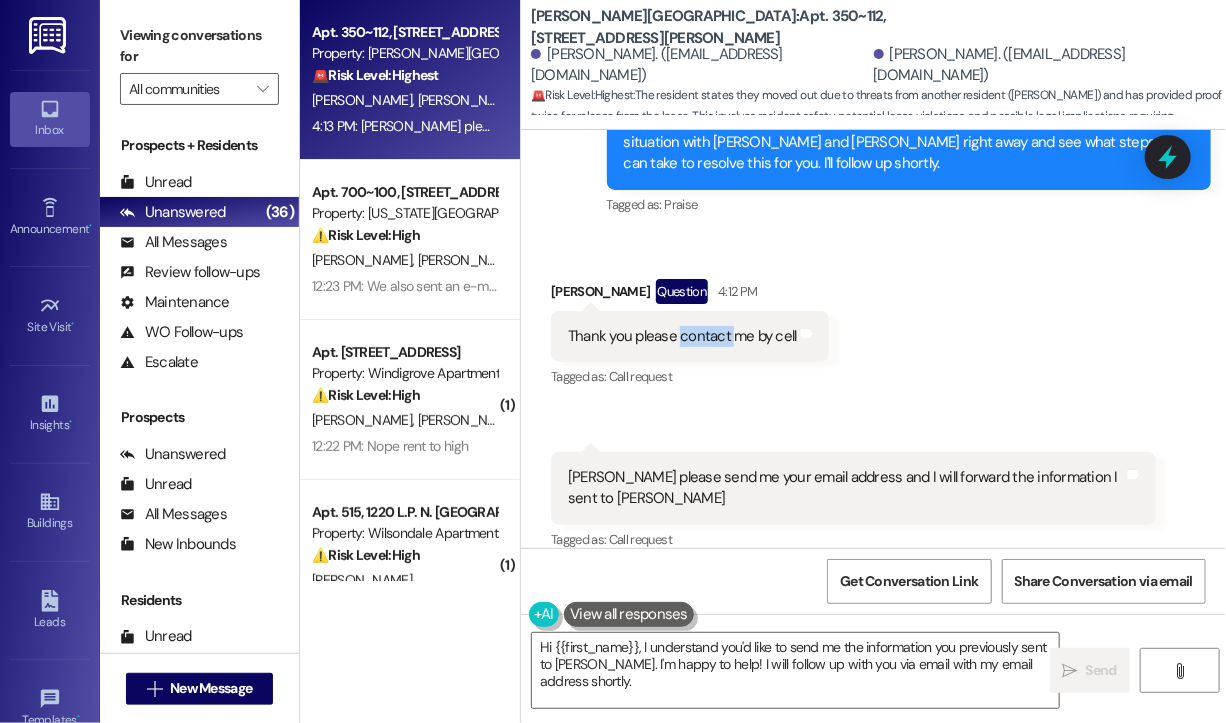click on "Thank you please contact me by cell" at bounding box center [682, 336] 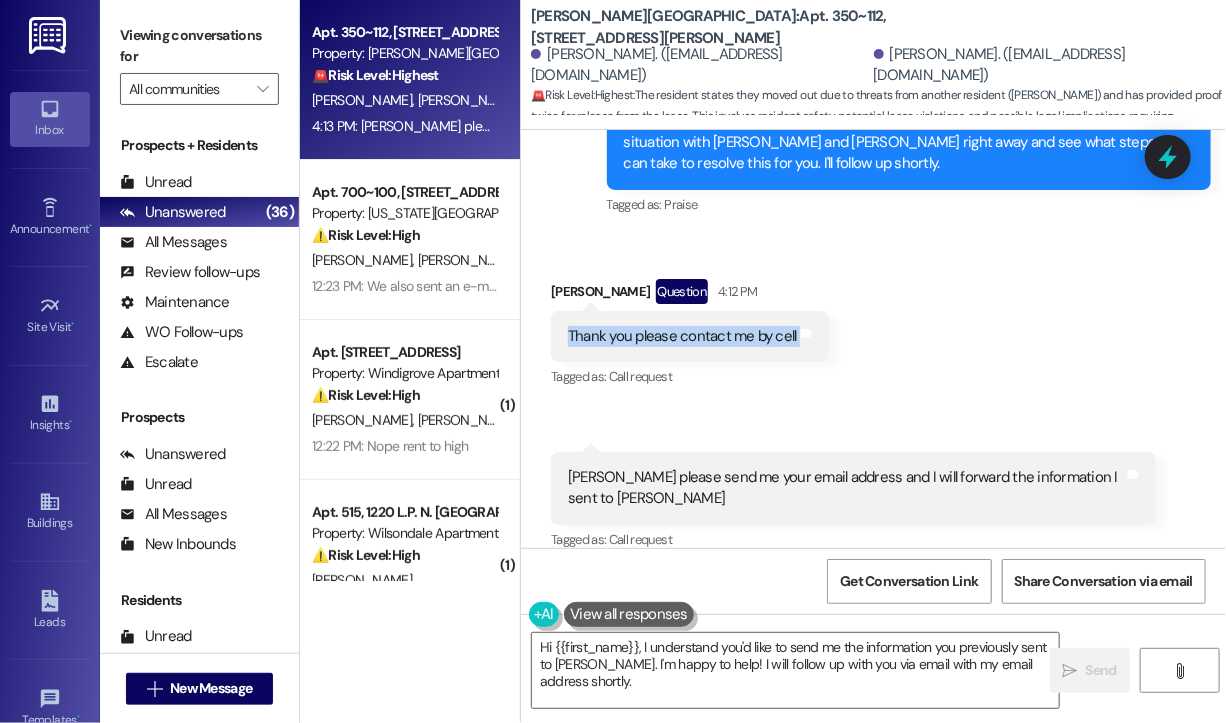 click on "Thank you please contact me by cell" at bounding box center [682, 336] 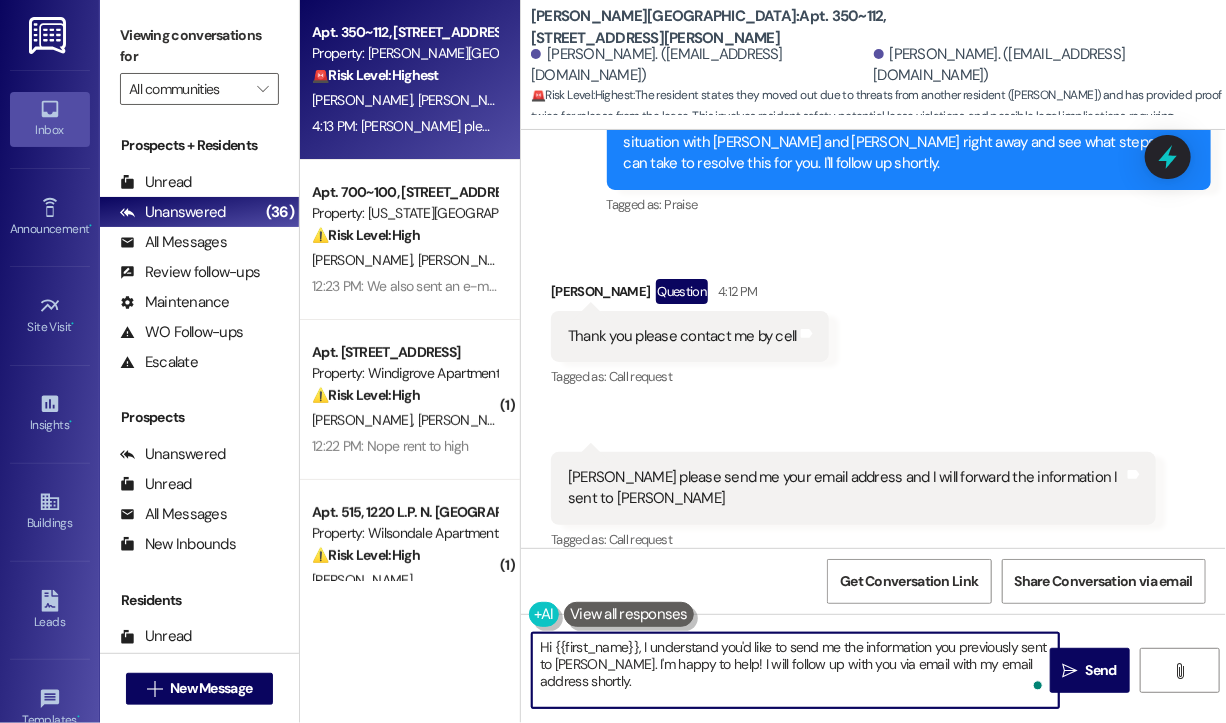 drag, startPoint x: 672, startPoint y: 692, endPoint x: 639, endPoint y: 650, distance: 53.413483 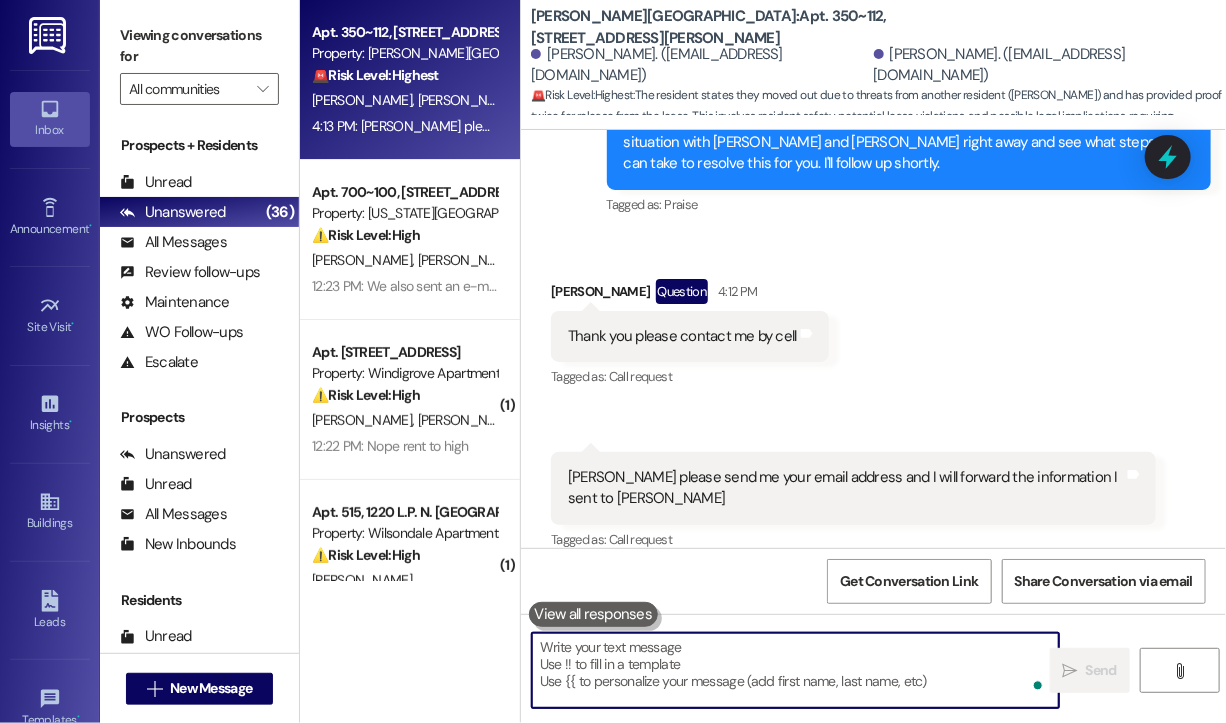 paste on "I don’t have access to email and can’t place or receive calls from this line. That said, I’ve already escalated the issue to the site team and they’ll be following up as soon as possible." 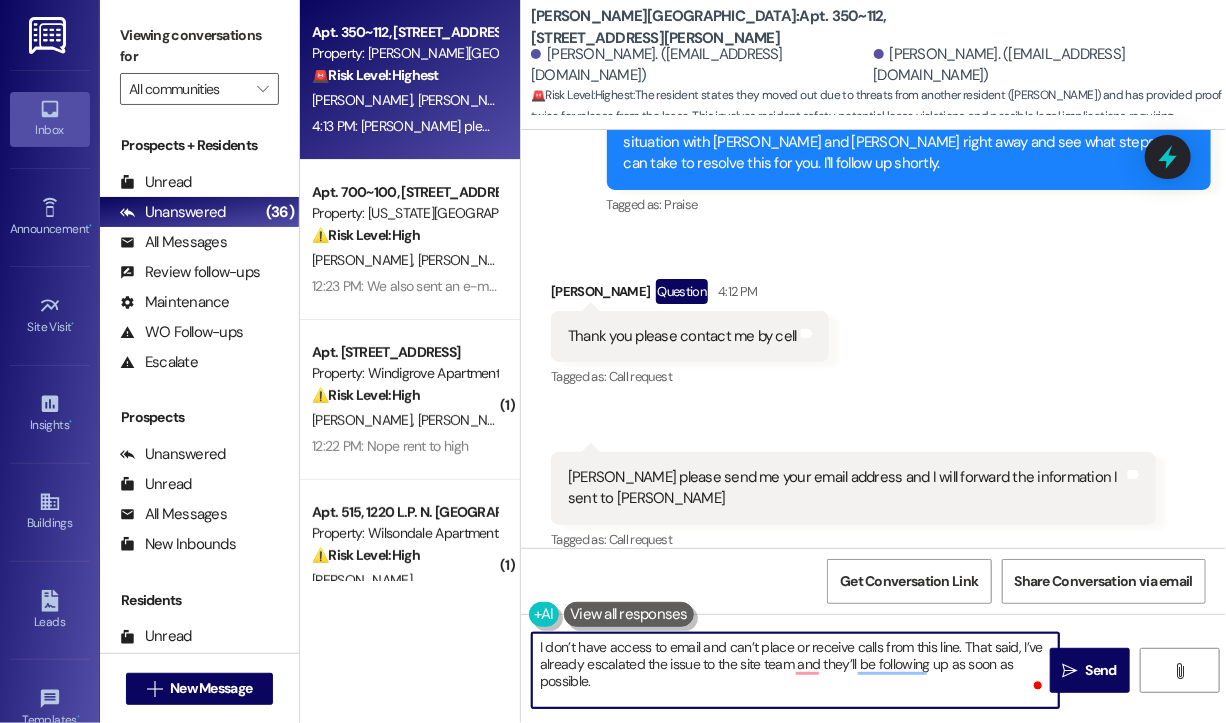 click on "I don’t have access to email and can’t place or receive calls from this line. That said, I’ve already escalated the issue to the site team and they’ll be following up as soon as possible." at bounding box center (795, 670) 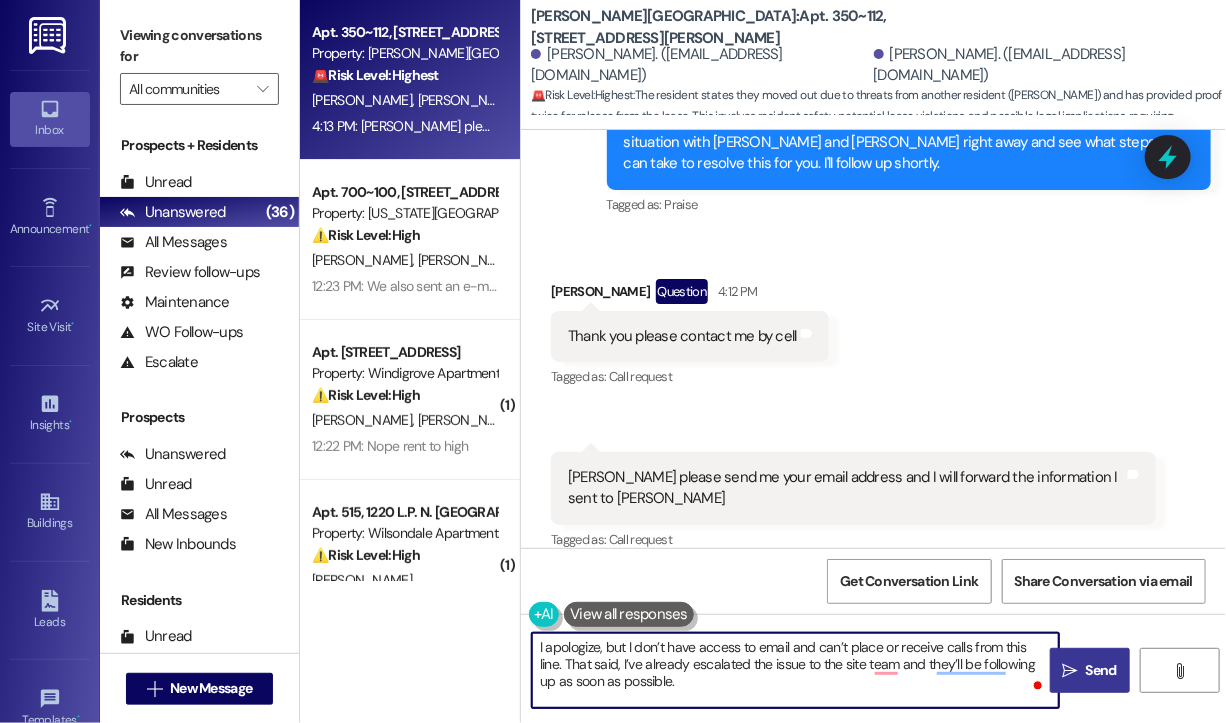 type on "I apologize, but I don’t have access to email and can’t place or receive calls from this line. That said, I’ve already escalated the issue to the site team and they’ll be following up as soon as possible." 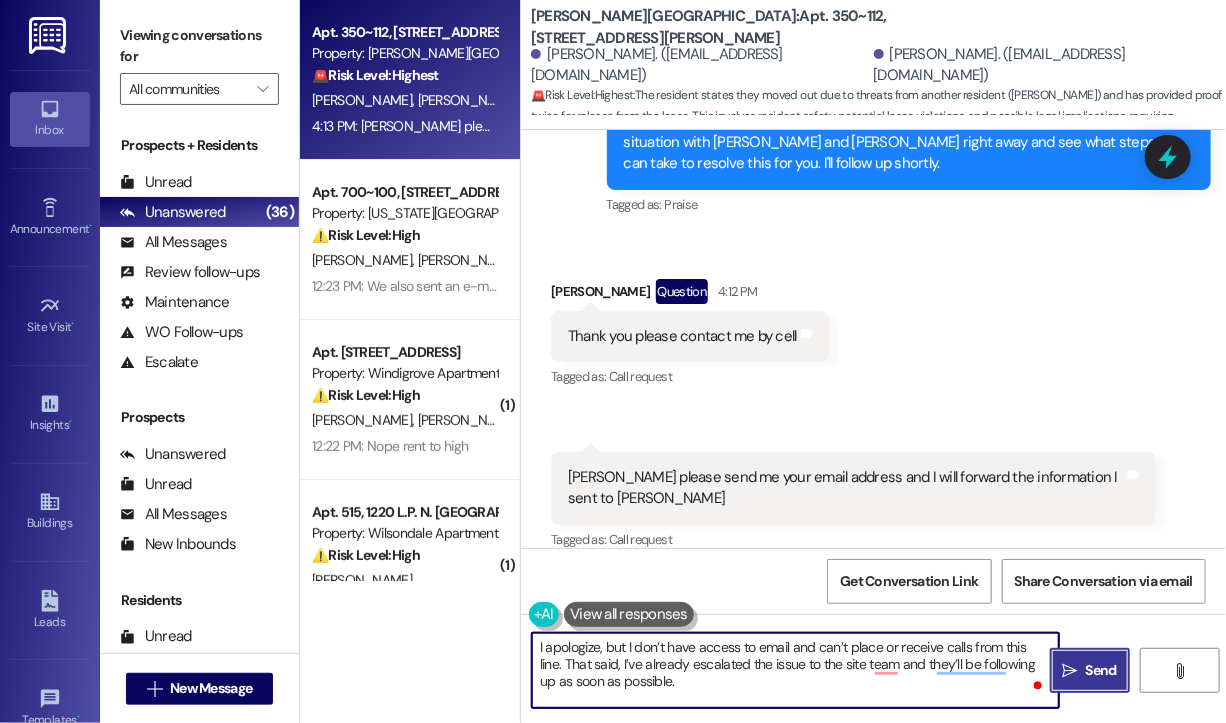 click on "Send" at bounding box center (1101, 670) 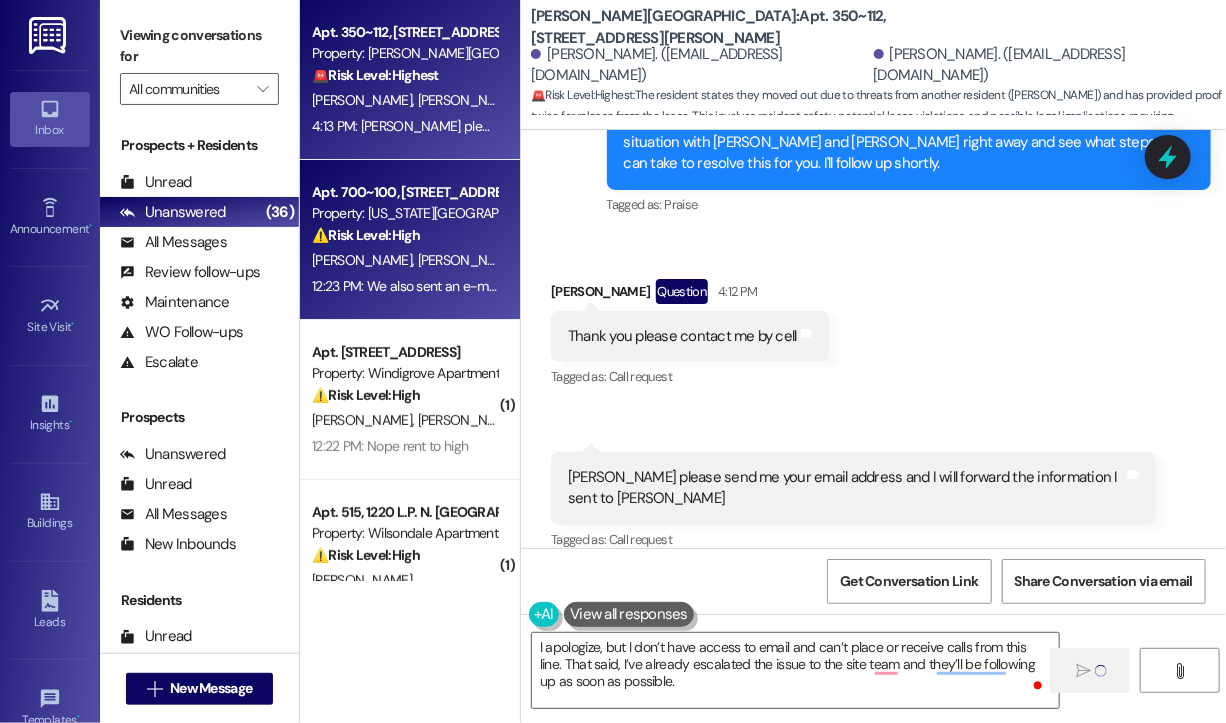 click on "12:23 PM: We also sent an e-mail about renewing our lease at an 18 month term and never heard back, wondering if you can assist with that? 12:23 PM: We also sent an e-mail about renewing our lease at an 18 month term and never heard back, wondering if you can assist with that?" at bounding box center [718, 286] 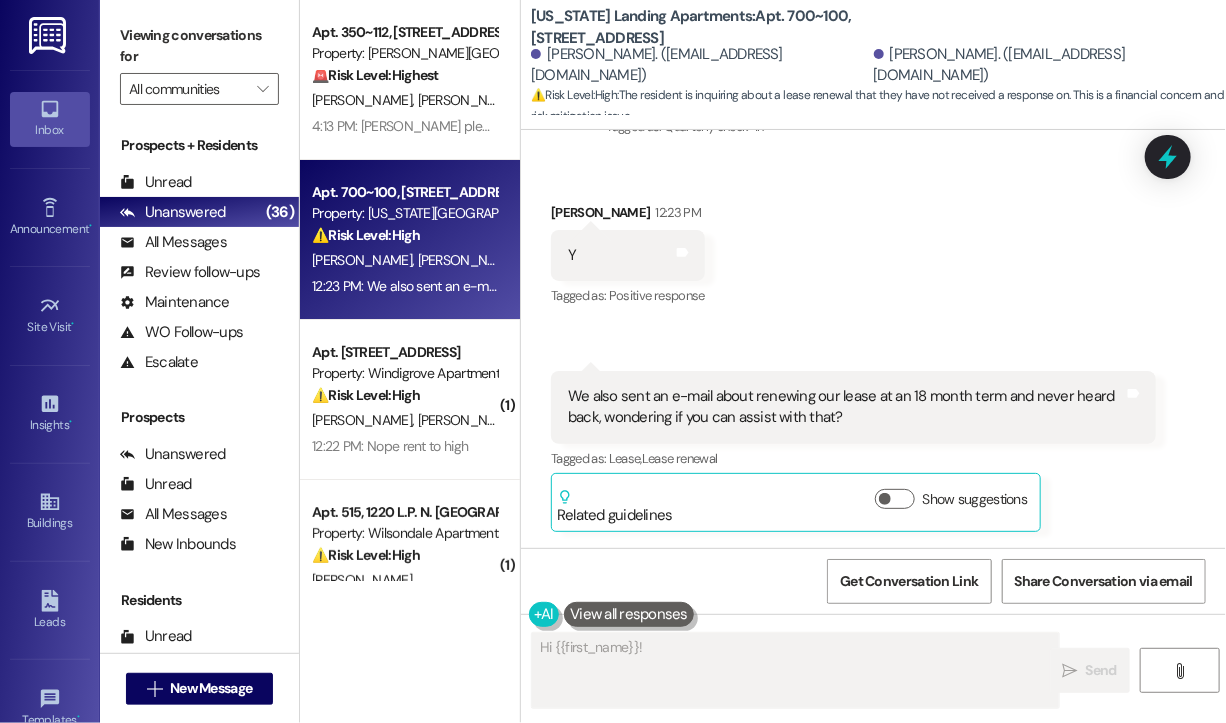 scroll, scrollTop: 713, scrollLeft: 0, axis: vertical 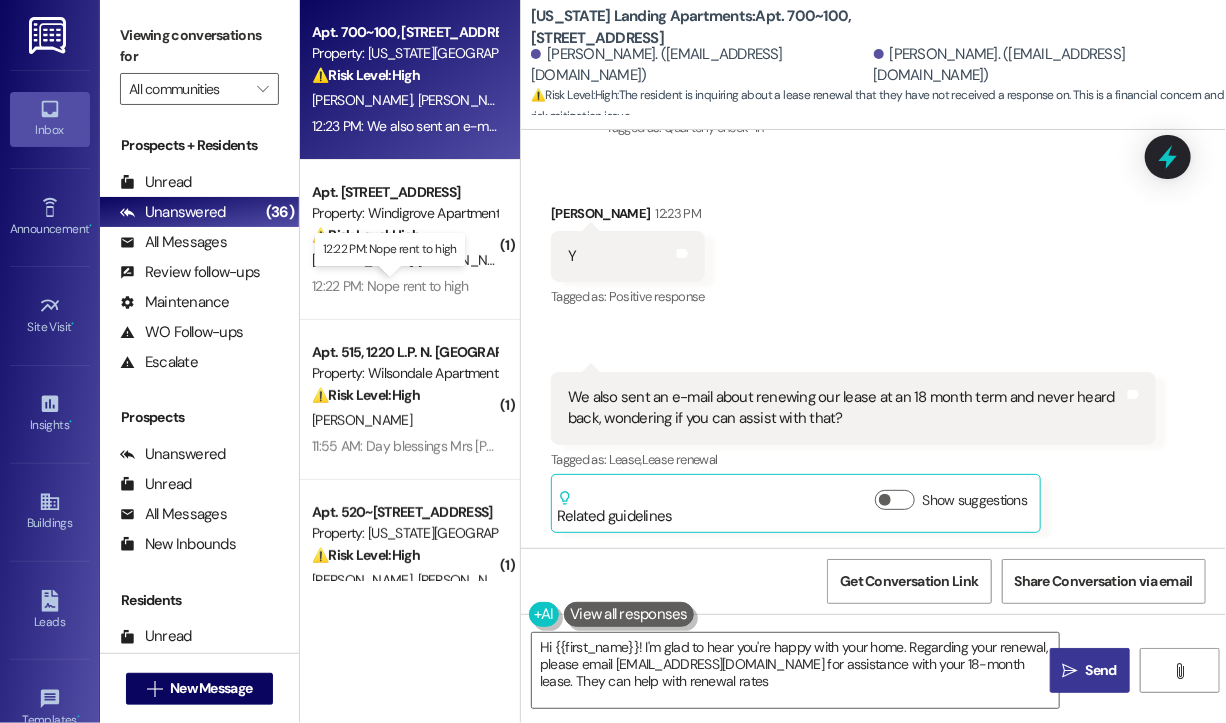 type on "Hi {{first_name}}! I'm glad to hear you're happy with your home. Regarding your renewal, please email [EMAIL_ADDRESS][DOMAIN_NAME] for assistance with your 18-month lease. They can help with renewal rates!" 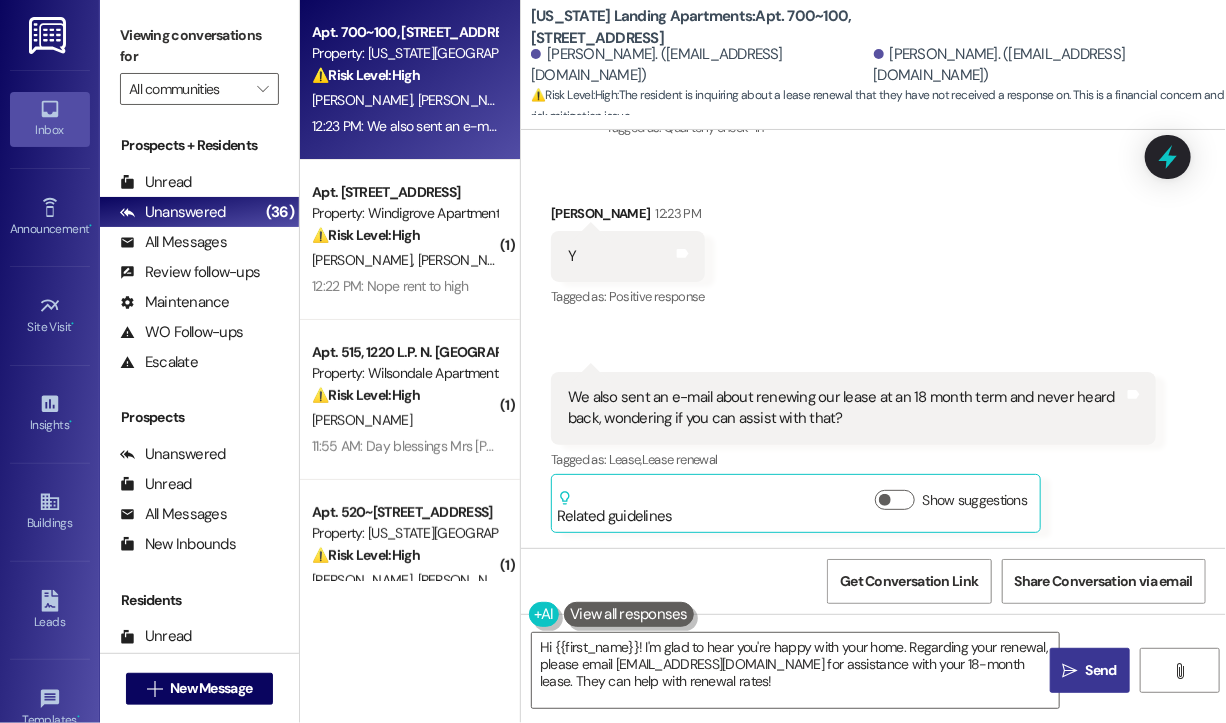 click on "Received via SMS [PERSON_NAME] 12:23 PM Y Tags and notes Tagged as:   Positive response Click to highlight conversations about Positive response Received via SMS 12:23 PM [PERSON_NAME] Question 12:23 PM We also sent an e-mail about renewing our lease at an 18 month term and never heard back, wondering if you can assist with that? Tags and notes Tagged as:   Lease ,  Click to highlight conversations about Lease Lease renewal Click to highlight conversations about Lease renewal  Related guidelines Show suggestions" at bounding box center (873, 353) 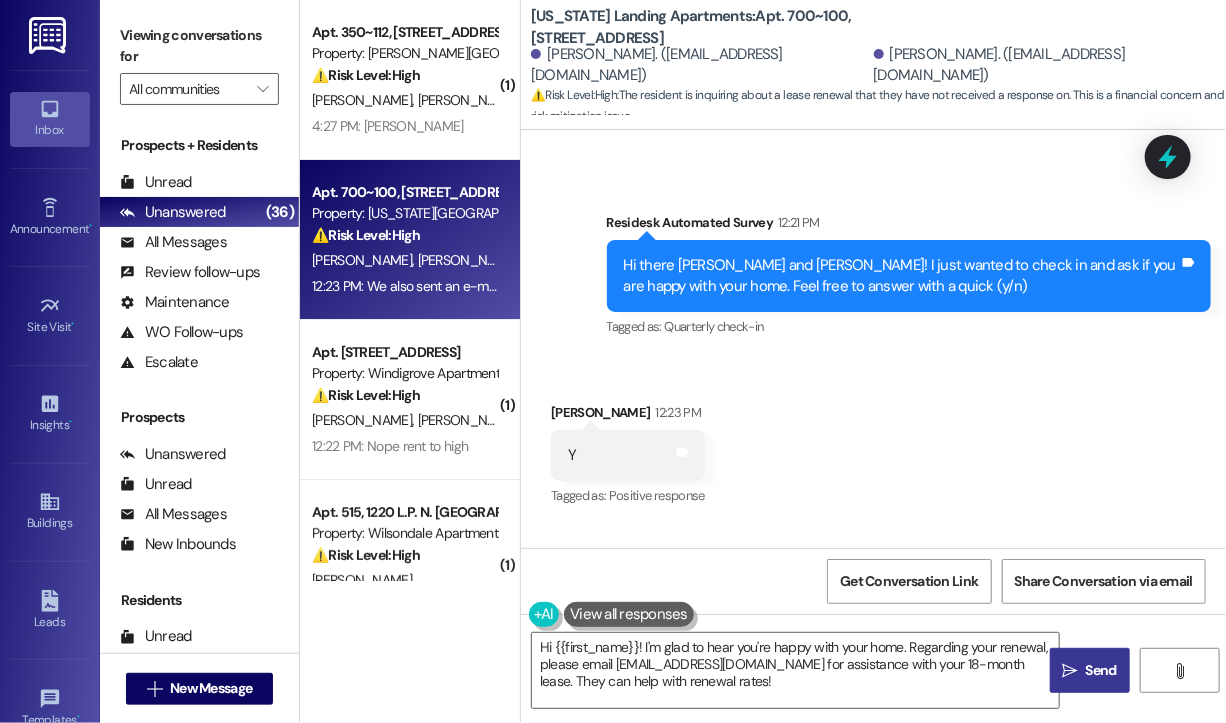 scroll, scrollTop: 713, scrollLeft: 0, axis: vertical 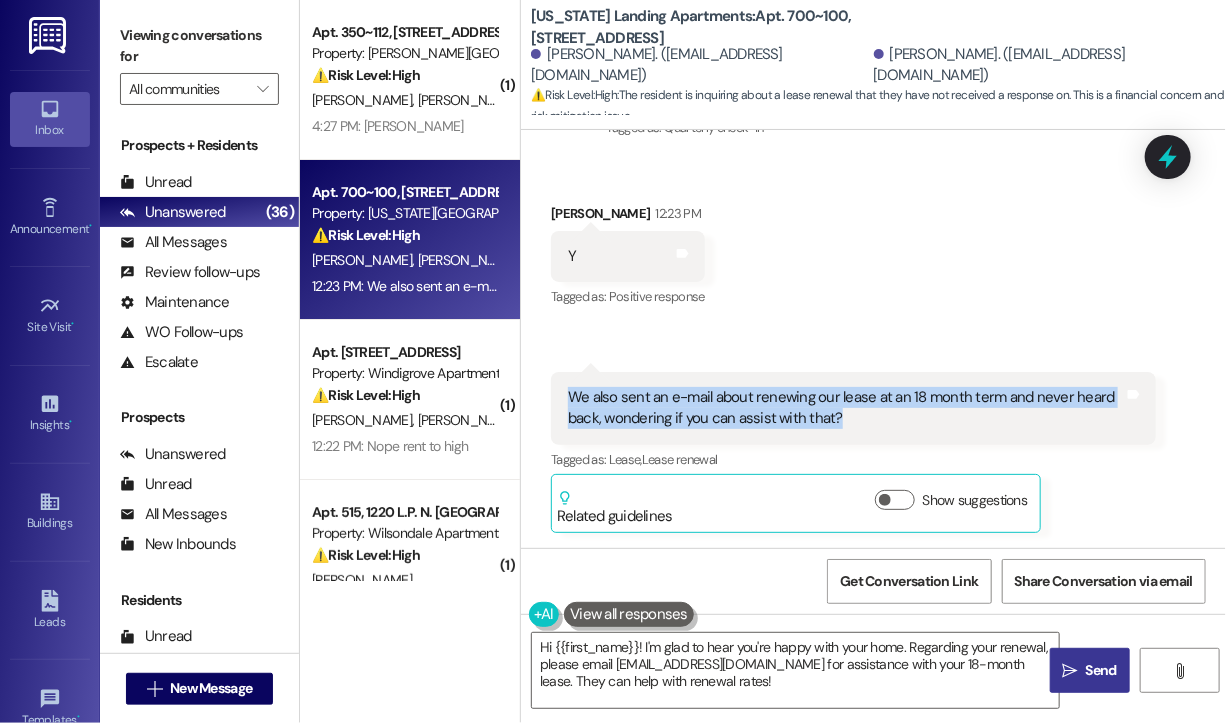 drag, startPoint x: 860, startPoint y: 415, endPoint x: 565, endPoint y: 382, distance: 296.84003 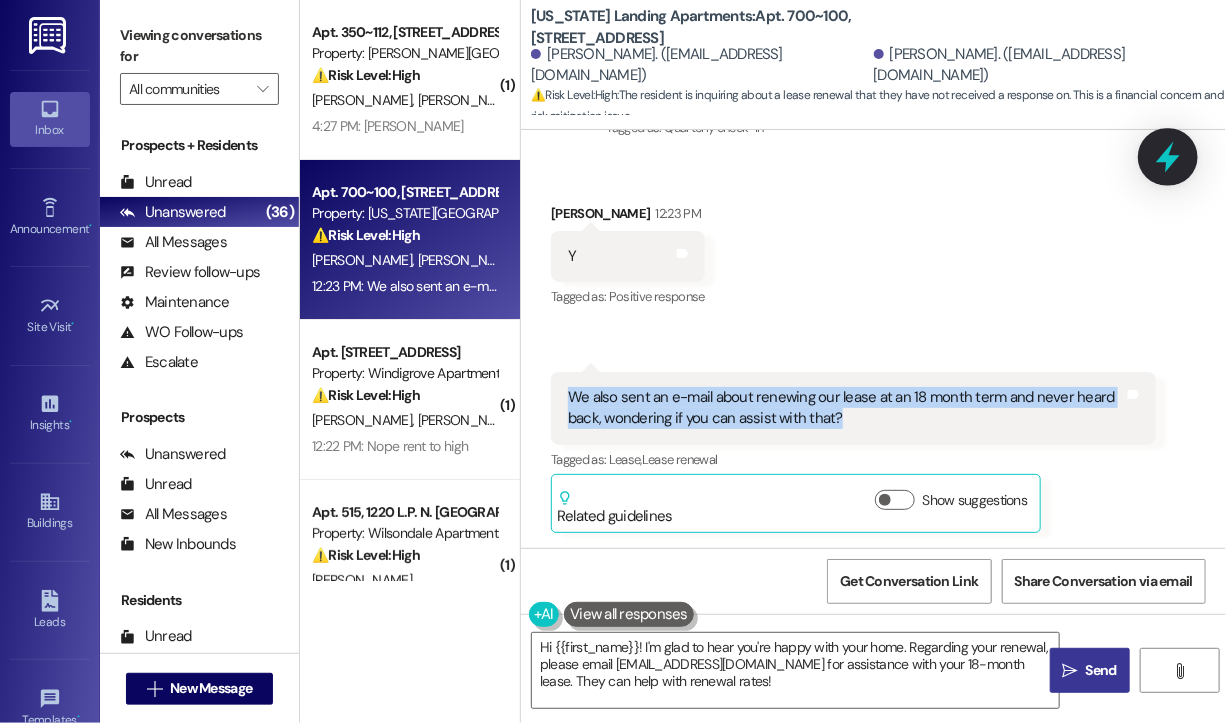 click 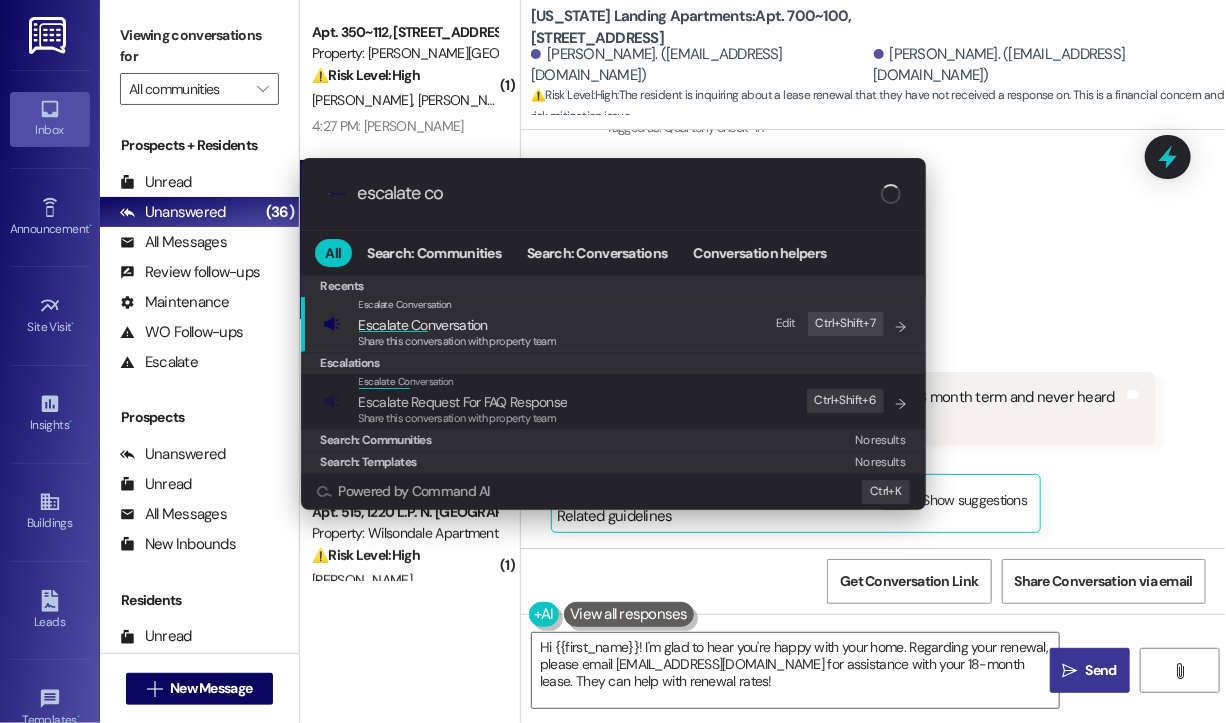 type on "escalate con" 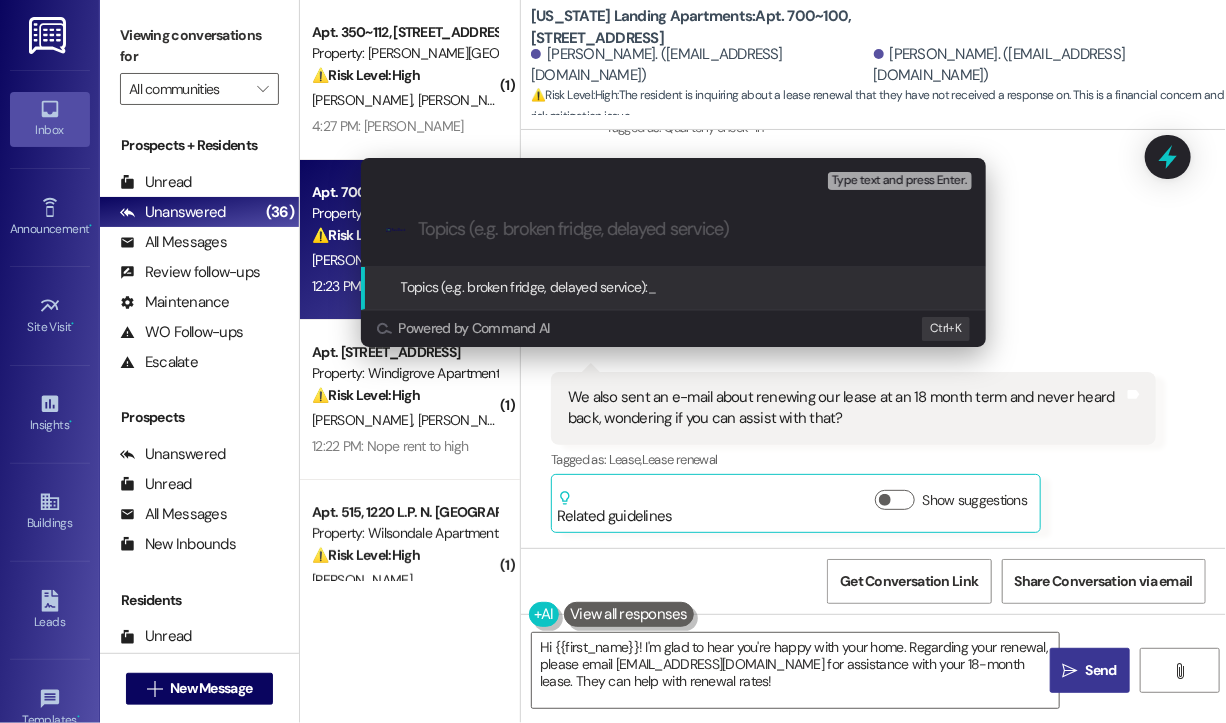 paste on "Follow-Up on 18-Month Lease Renewal Request – No Response to Email" 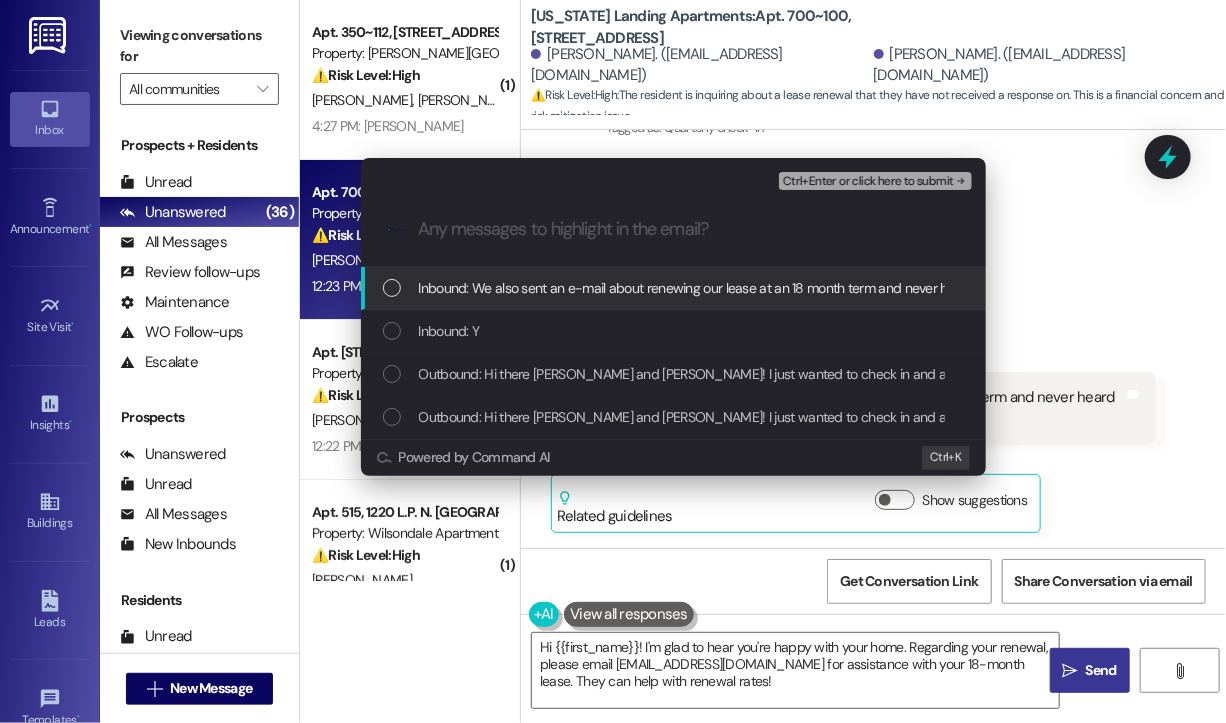 scroll, scrollTop: 0, scrollLeft: 0, axis: both 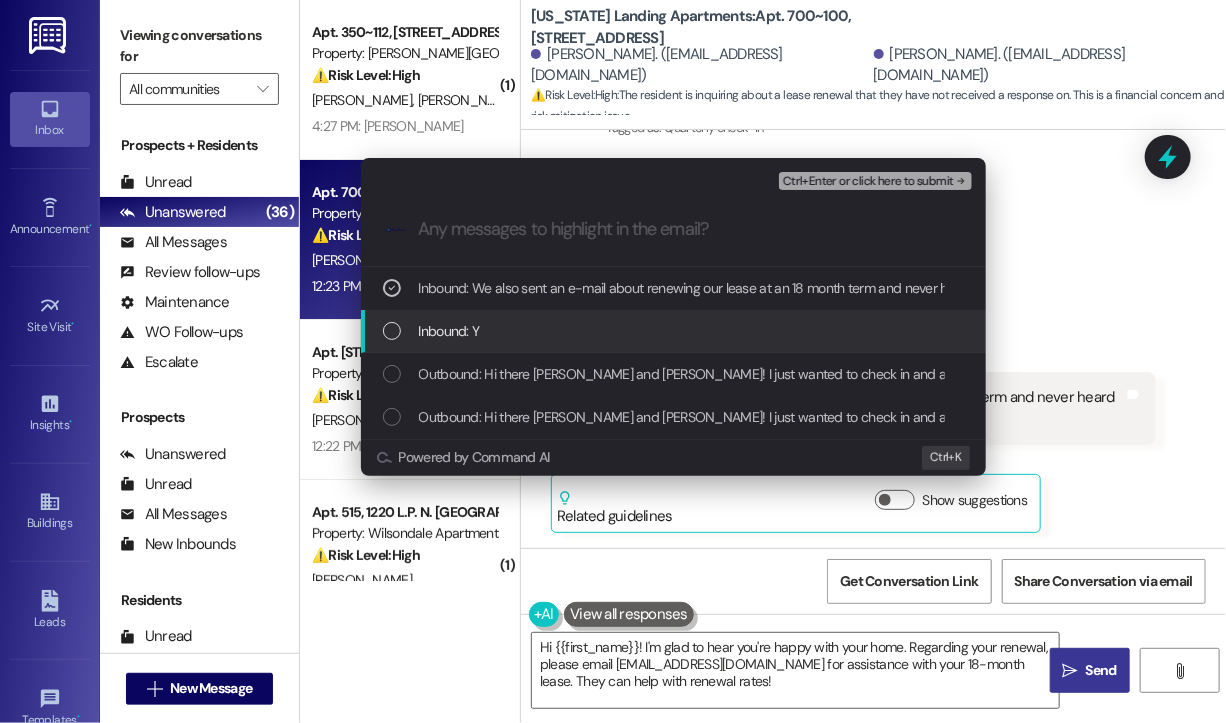 click on "Ctrl+Enter or click here to submit" at bounding box center [877, 181] 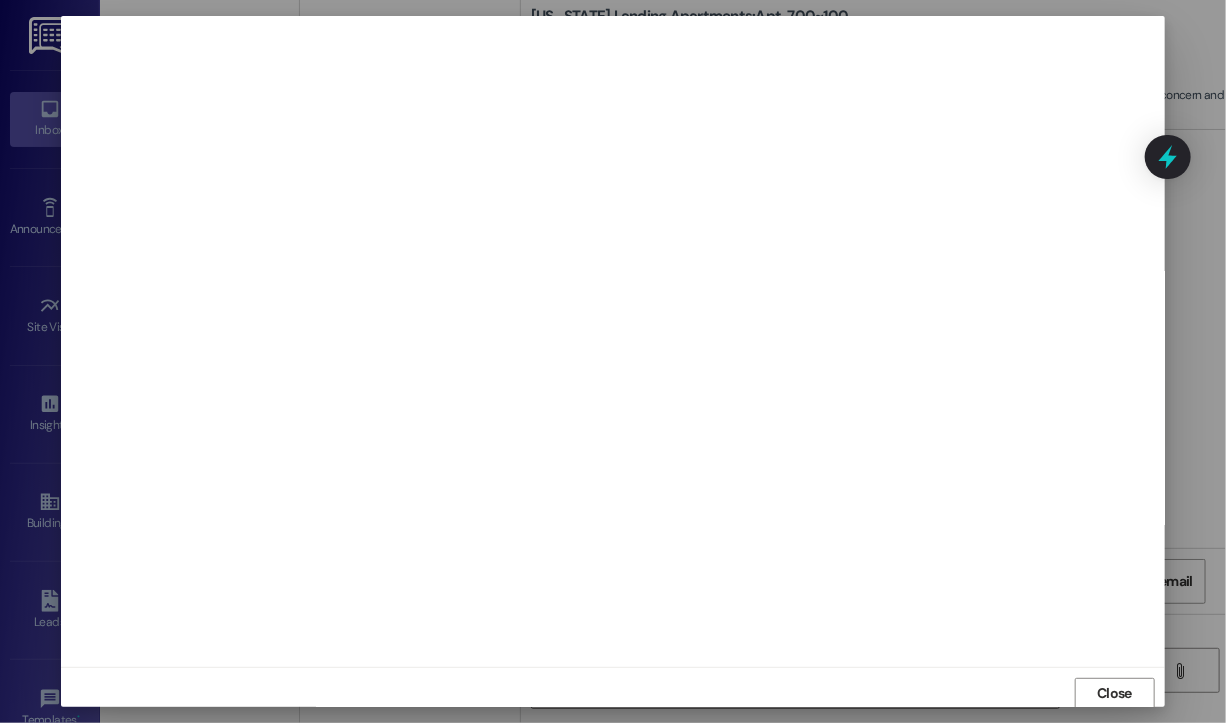 scroll, scrollTop: 2, scrollLeft: 0, axis: vertical 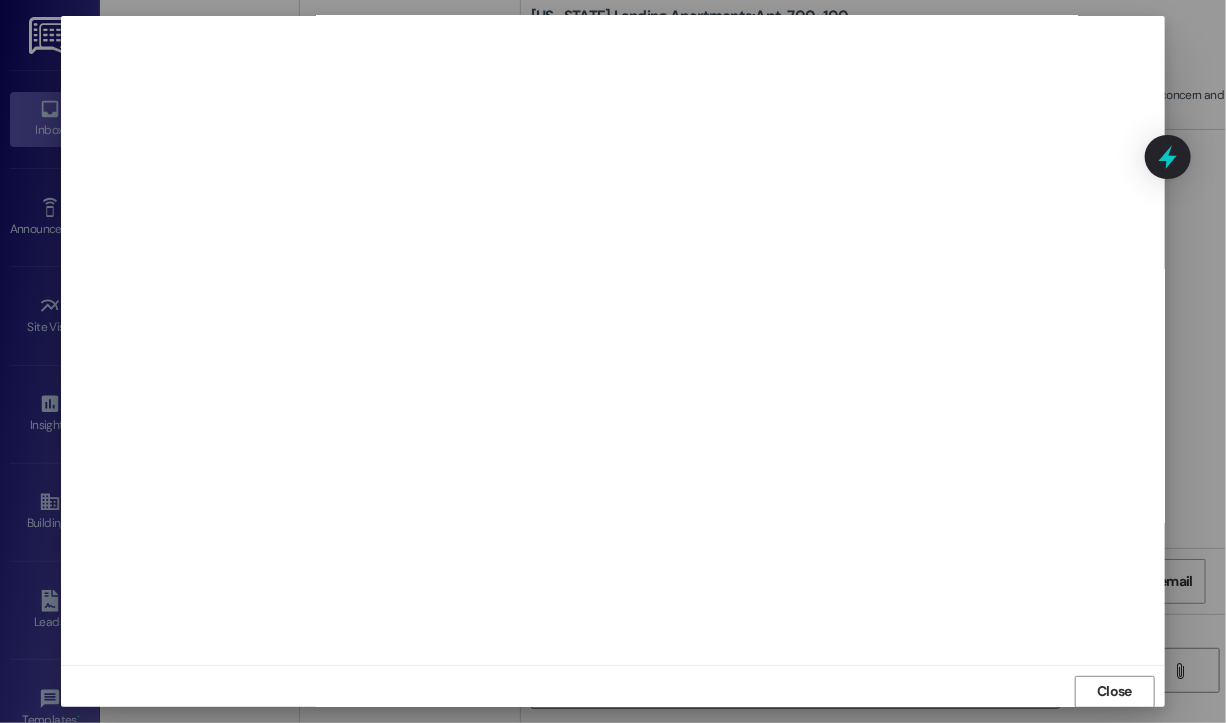 drag, startPoint x: 1095, startPoint y: 682, endPoint x: 1096, endPoint y: 634, distance: 48.010414 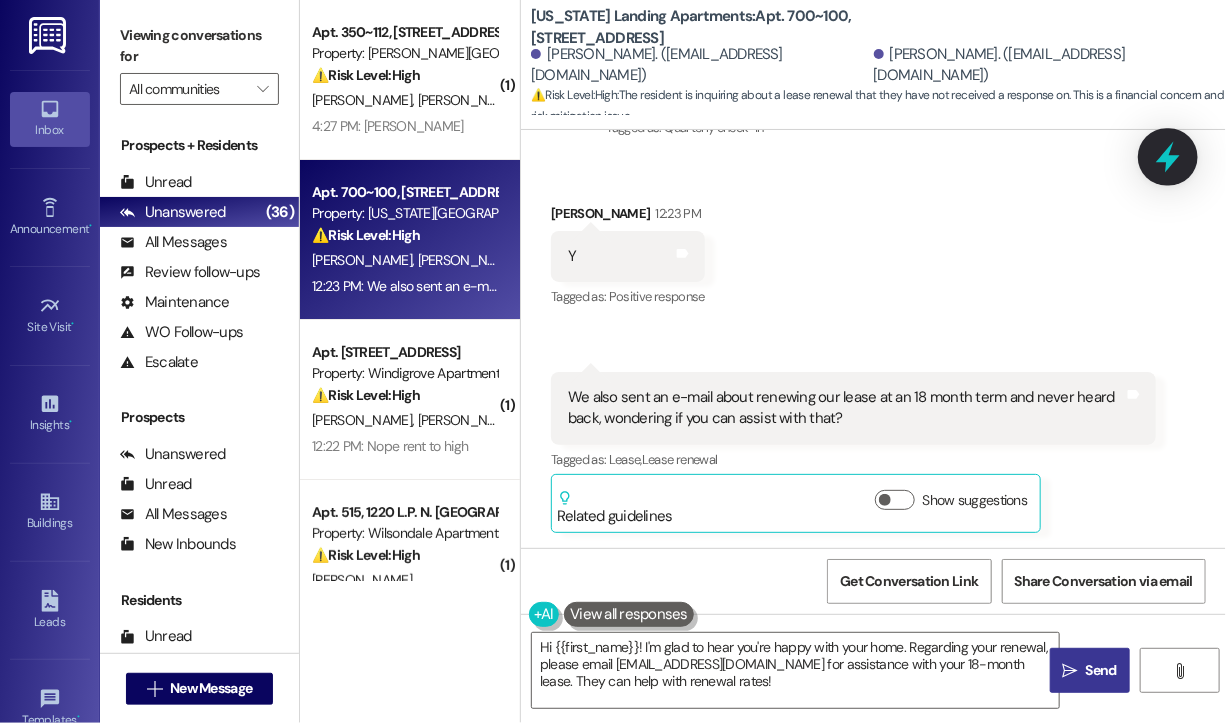 click 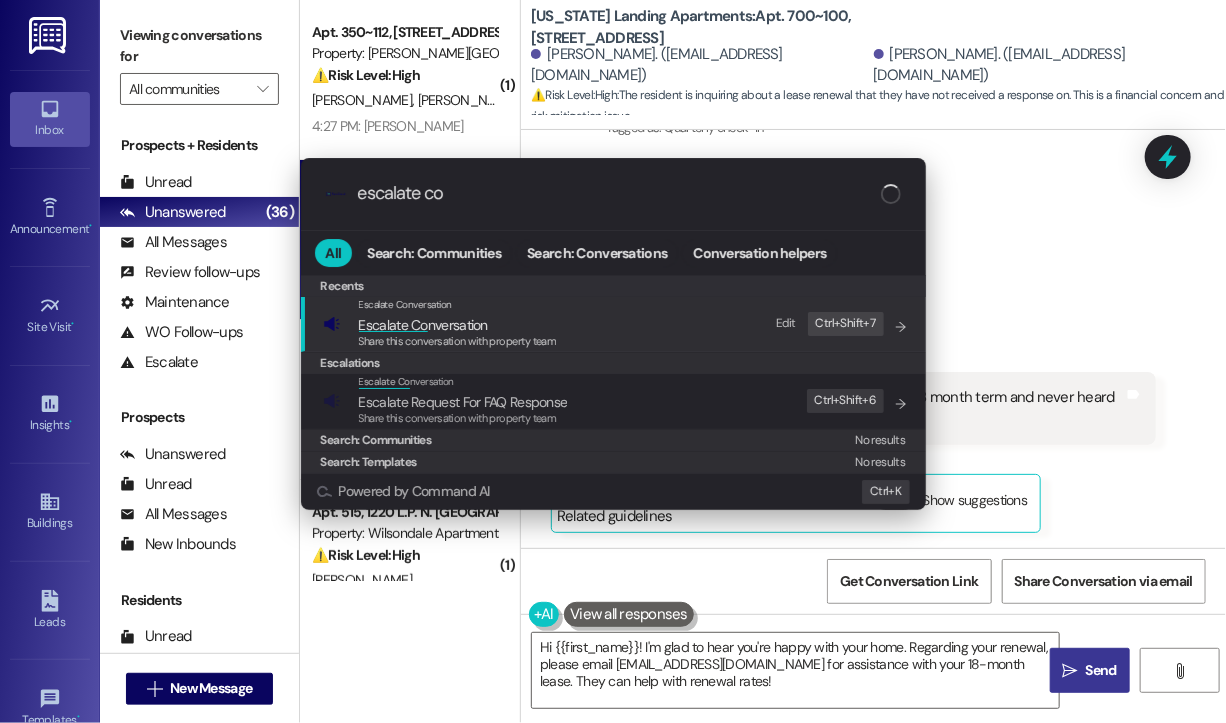 type on "escalate con" 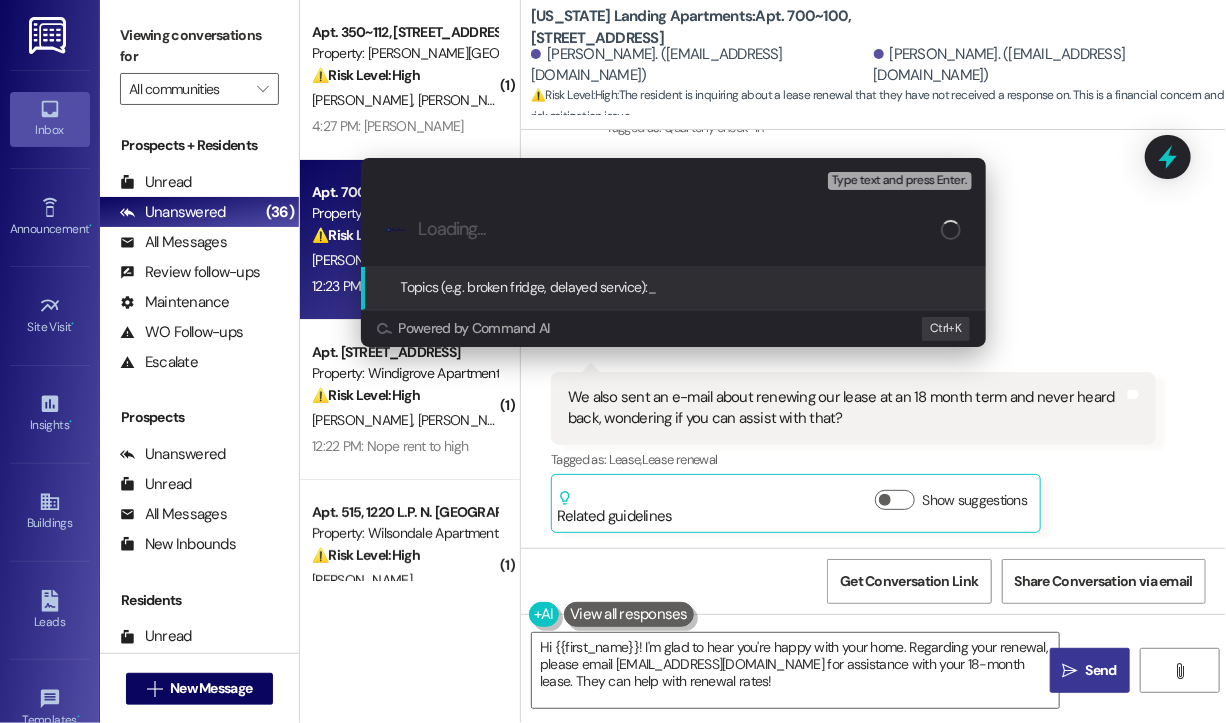 paste on "Follow-Up on 18-Month Lease Renewal Request – No Response to Email" 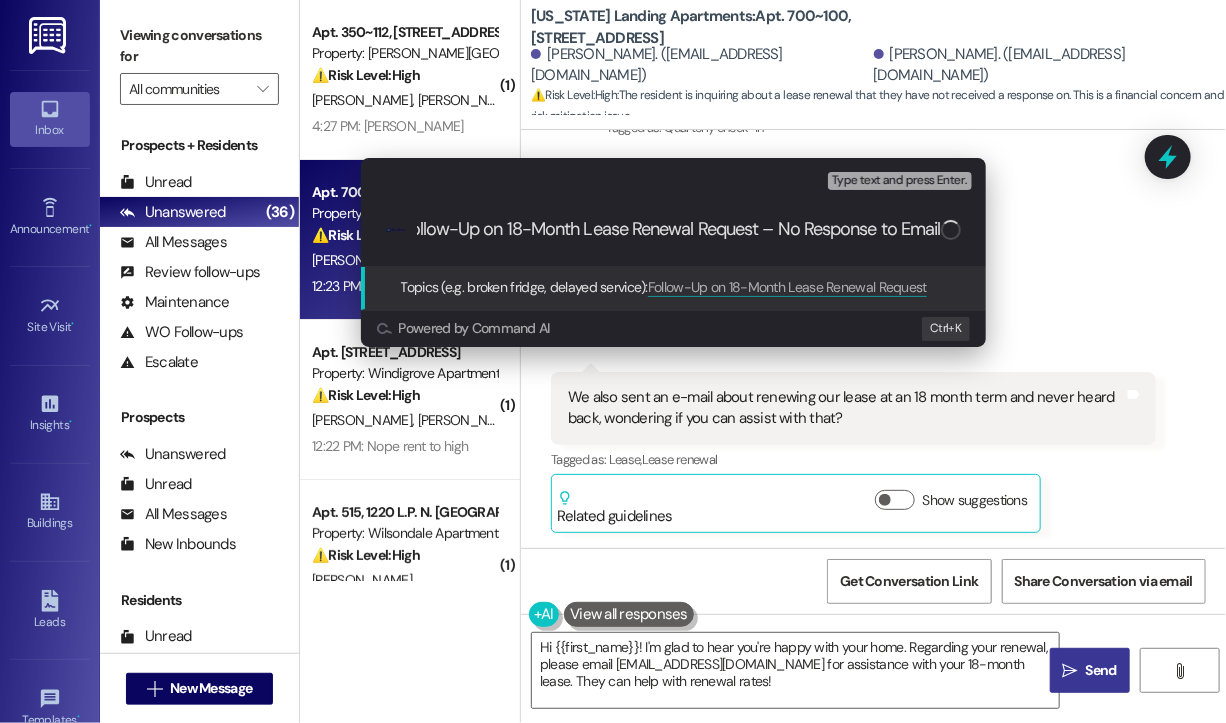 scroll, scrollTop: 0, scrollLeft: 15, axis: horizontal 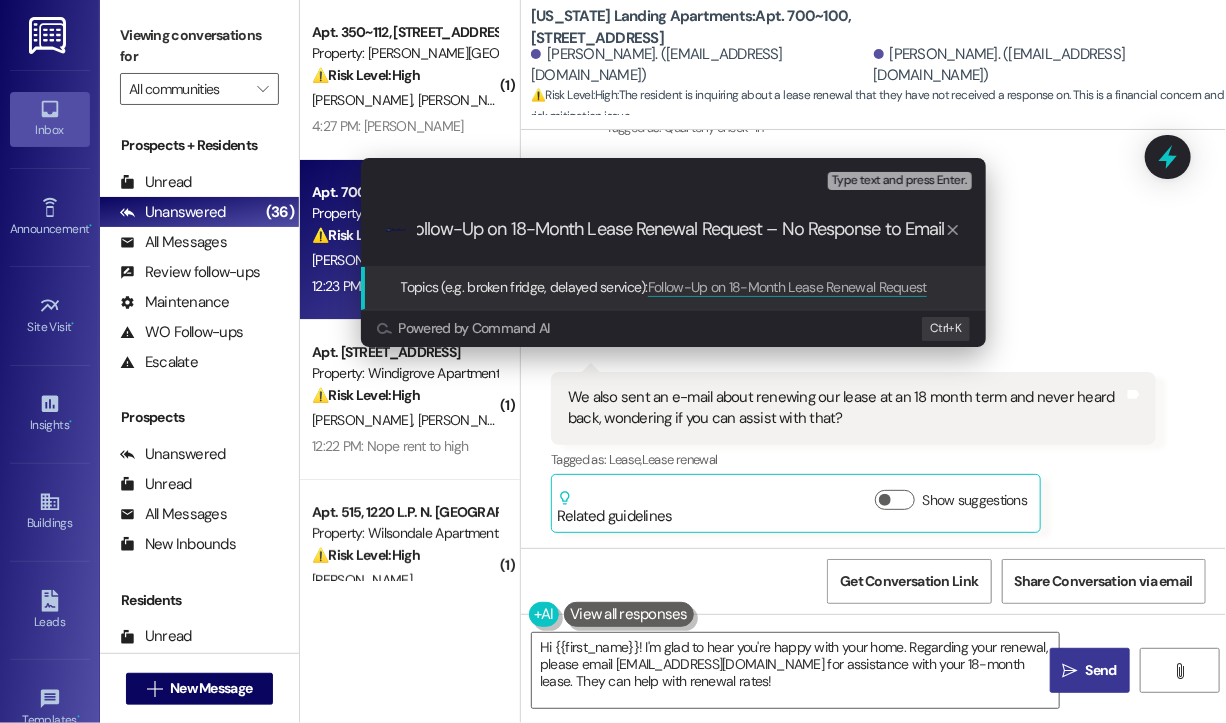type 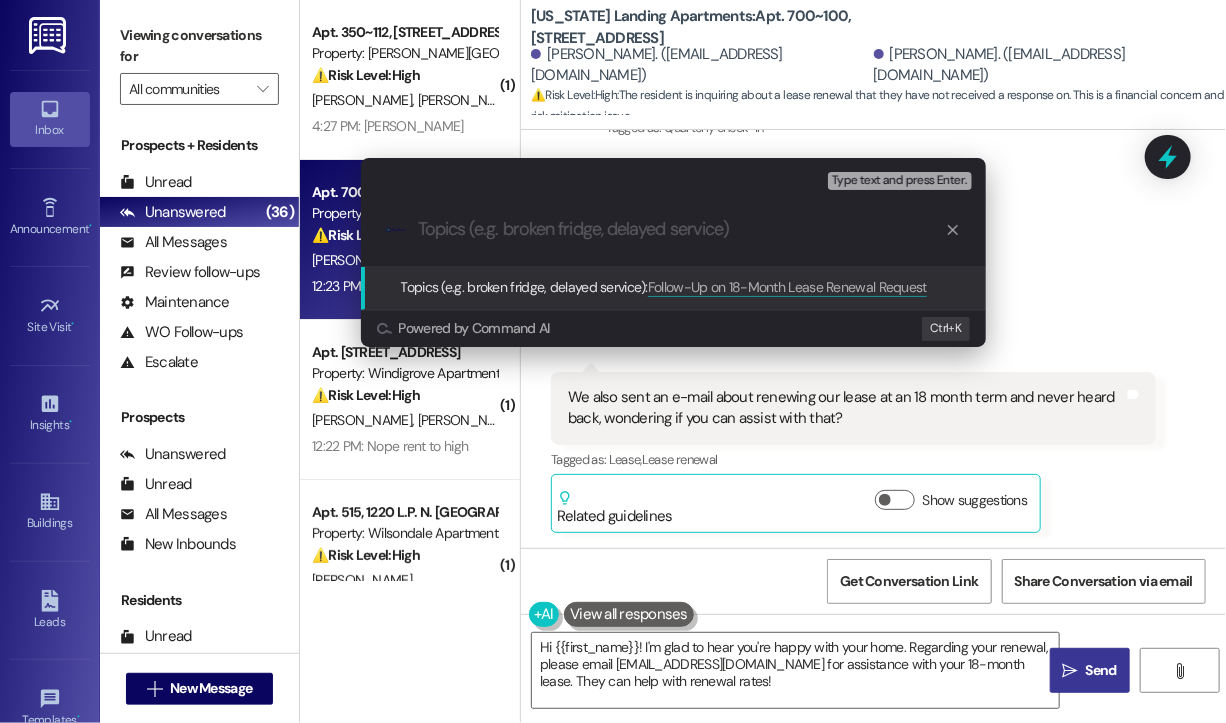 scroll, scrollTop: 0, scrollLeft: 0, axis: both 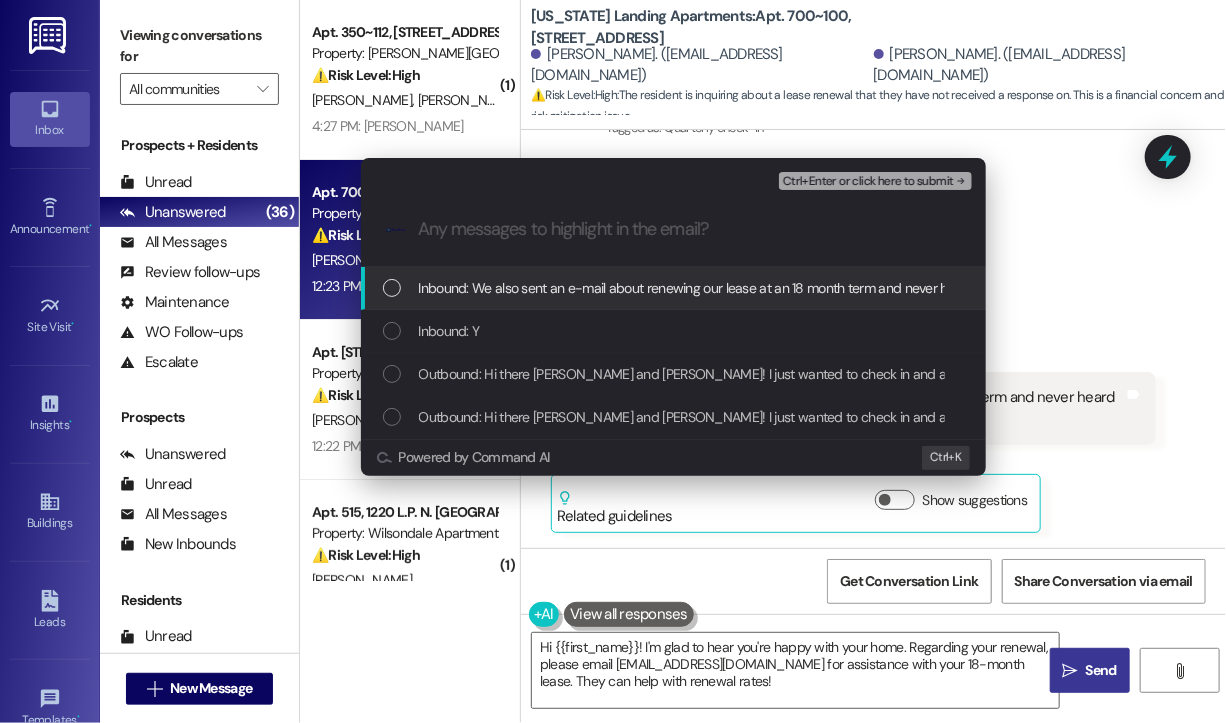 click on "Inbound: We also sent an e-mail about renewing our lease at an 18 month term and never heard back, wondering if you can assist with that?" at bounding box center (825, 288) 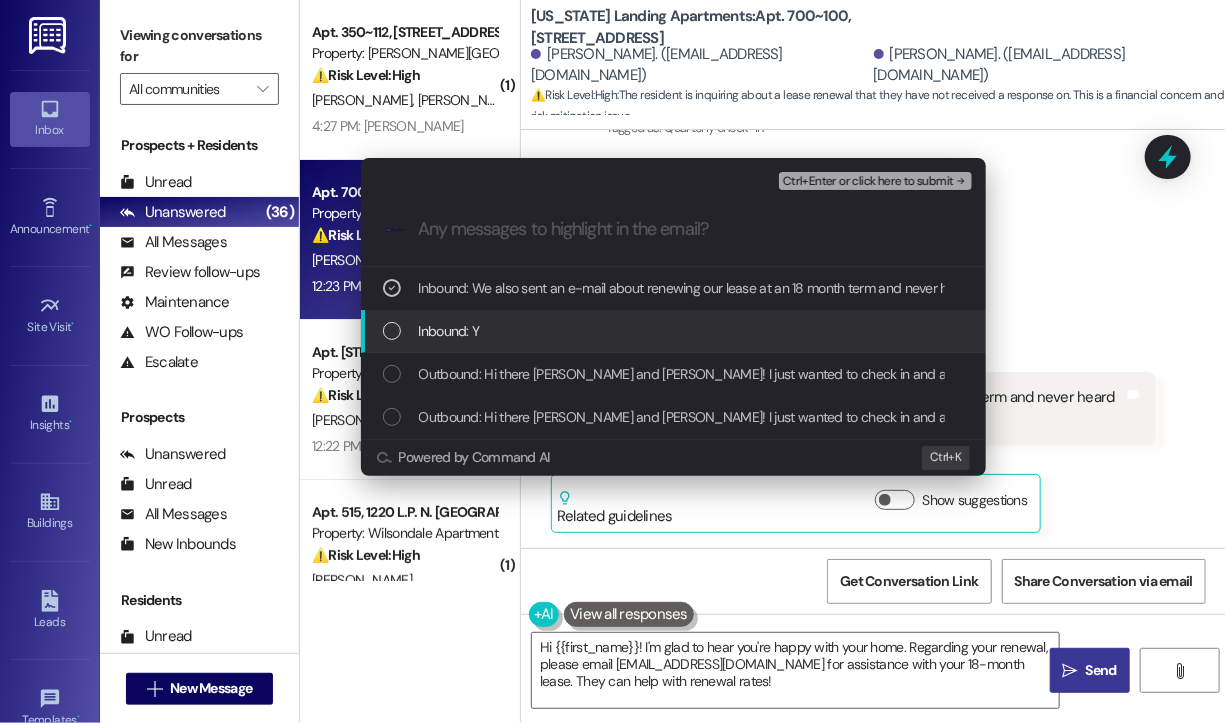 click on "Inbound: Y" at bounding box center (675, 331) 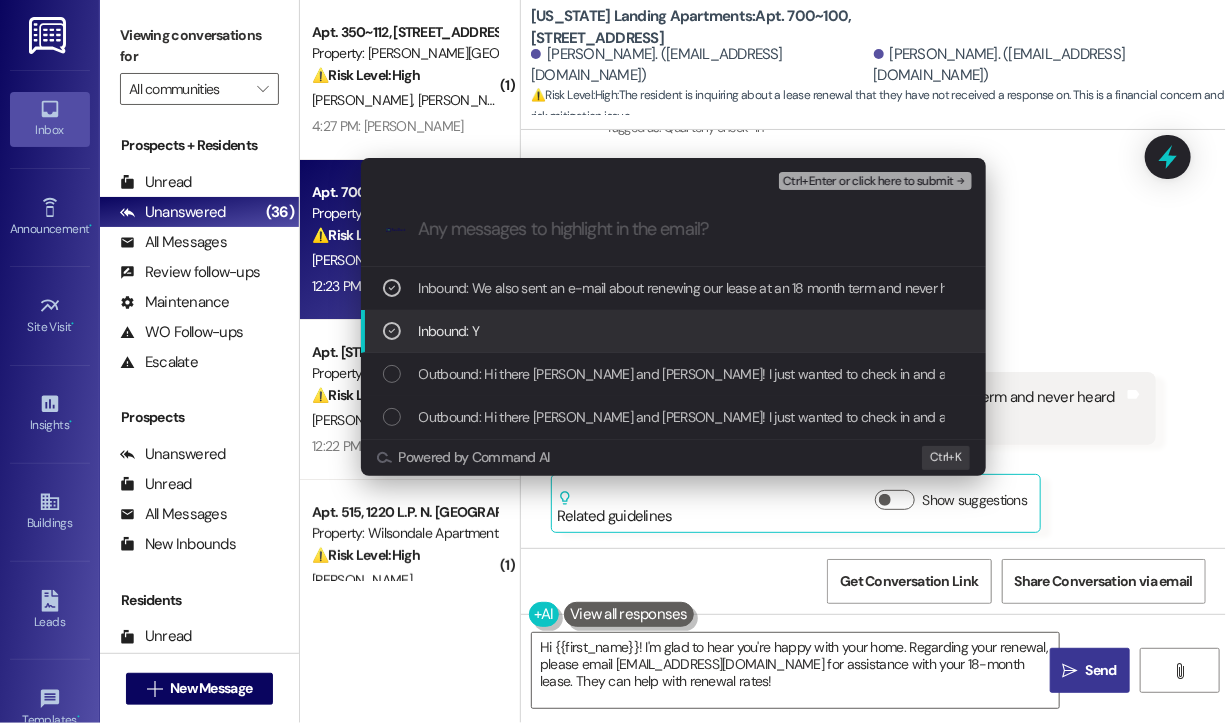 click on "Inbound: Y" at bounding box center [675, 331] 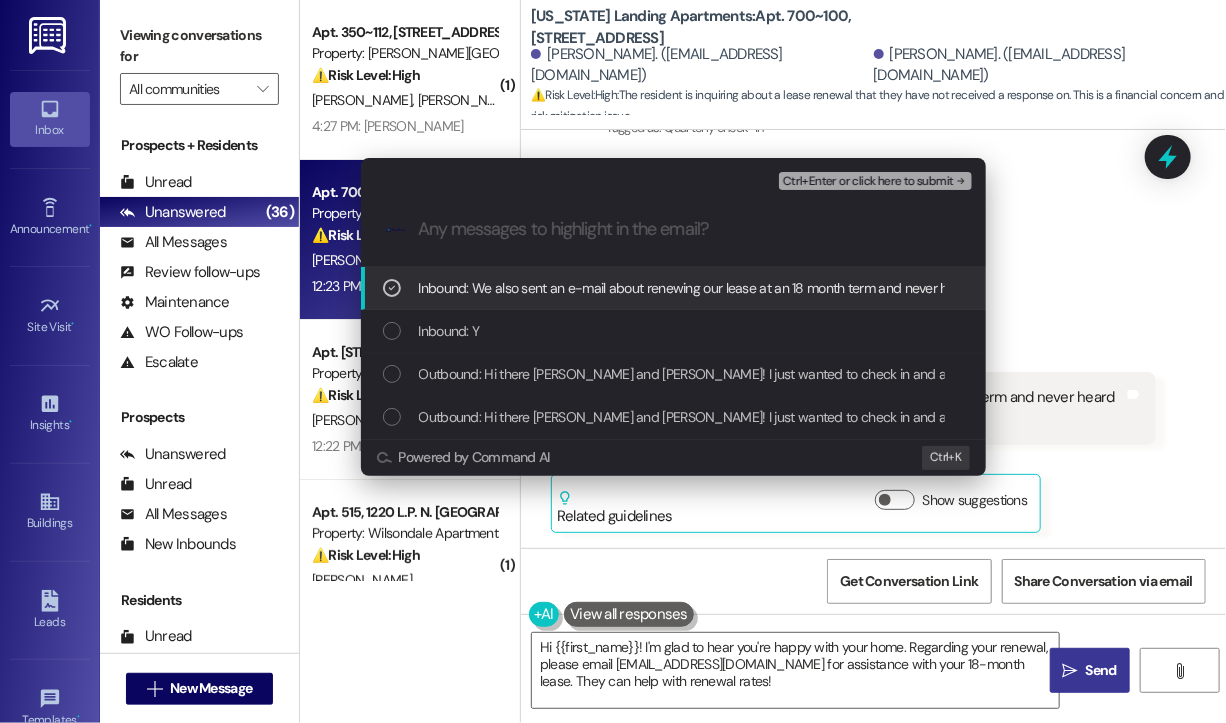 click on "Ctrl+Enter or click here to submit" at bounding box center (868, 182) 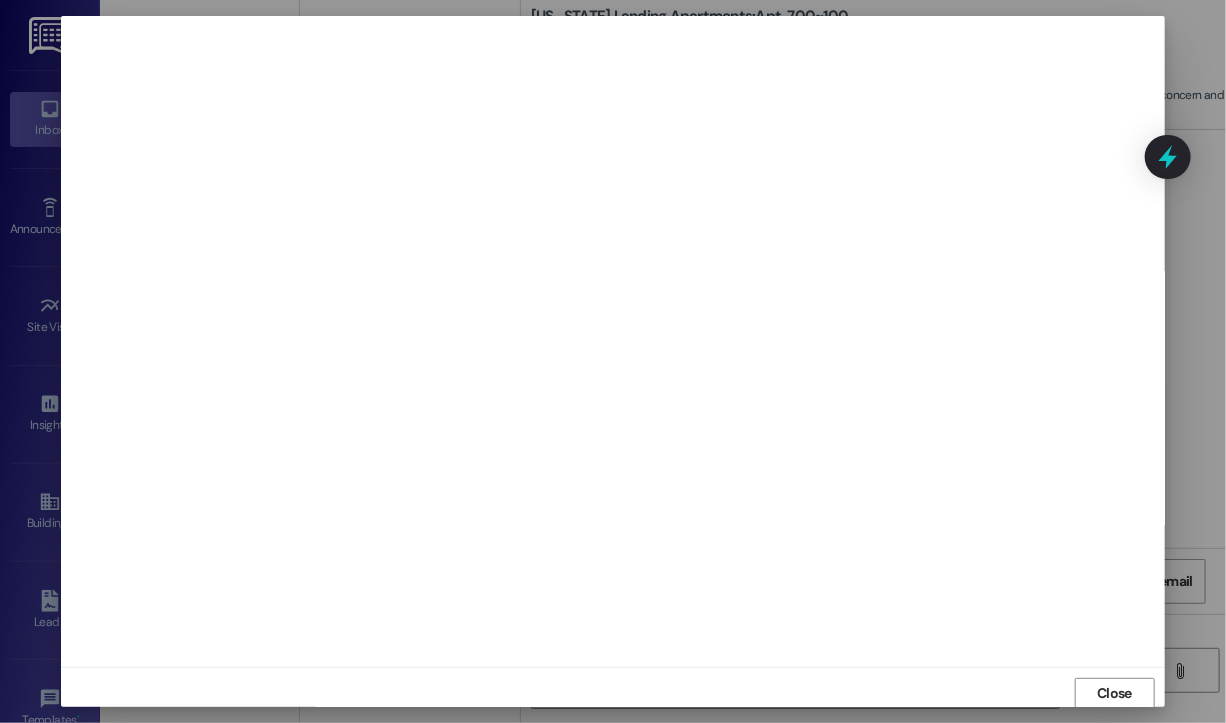 scroll, scrollTop: 2, scrollLeft: 0, axis: vertical 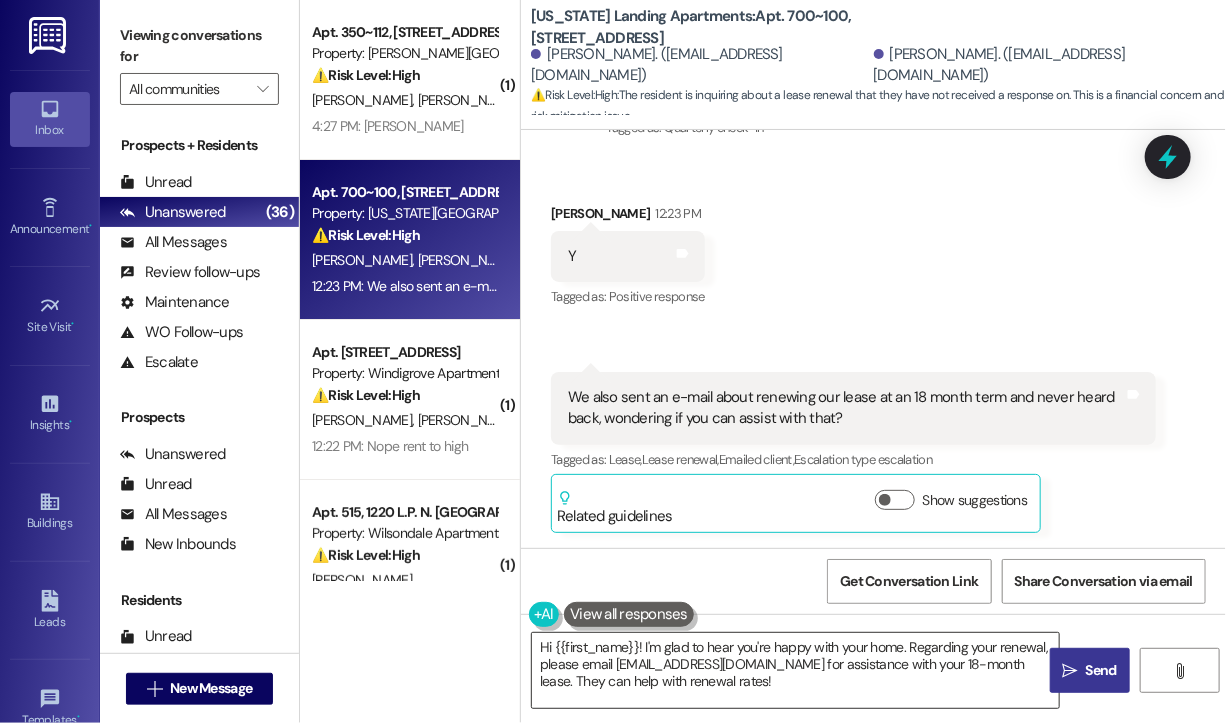 click on "Hi {{first_name}}! I'm glad to hear you're happy with your home. Regarding your renewal, please email [EMAIL_ADDRESS][DOMAIN_NAME] for assistance with your 18-month lease. They can help with renewal rates!" at bounding box center (795, 670) 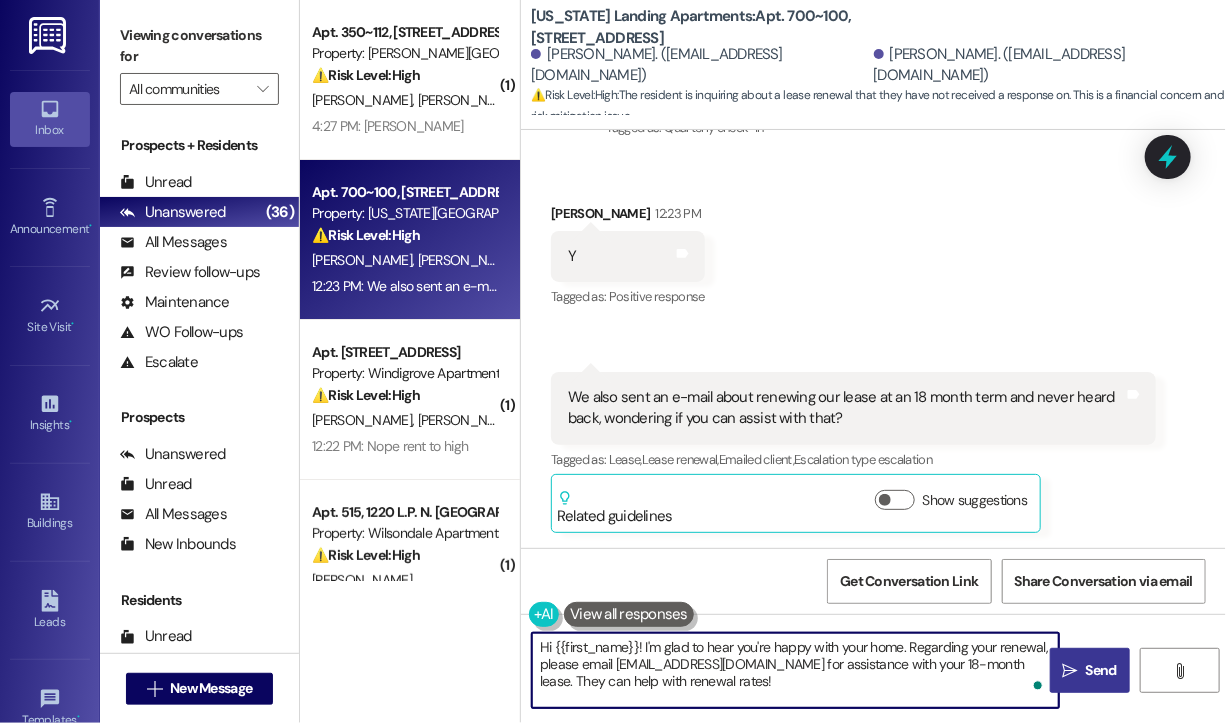 click on "Hi {{first_name}}! I'm glad to hear you're happy with your home. Regarding your renewal, please email [EMAIL_ADDRESS][DOMAIN_NAME] for assistance with your 18-month lease. They can help with renewal rates!" at bounding box center [795, 670] 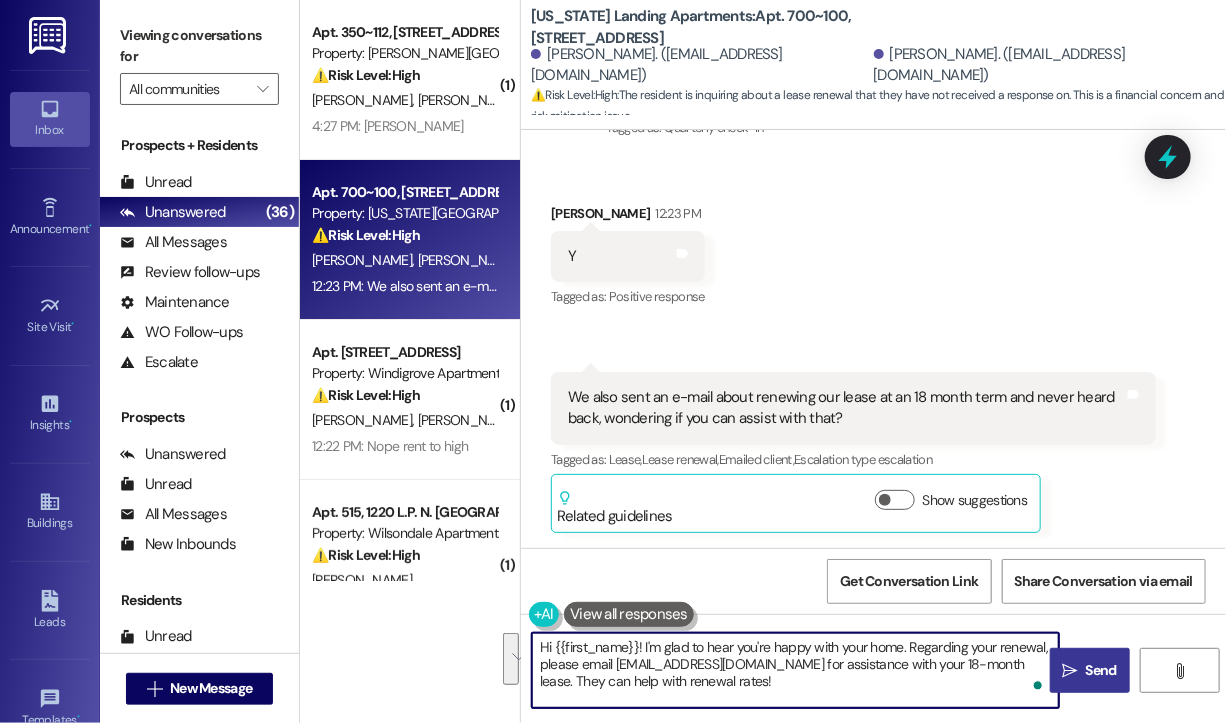drag, startPoint x: 808, startPoint y: 687, endPoint x: 643, endPoint y: 632, distance: 173.92528 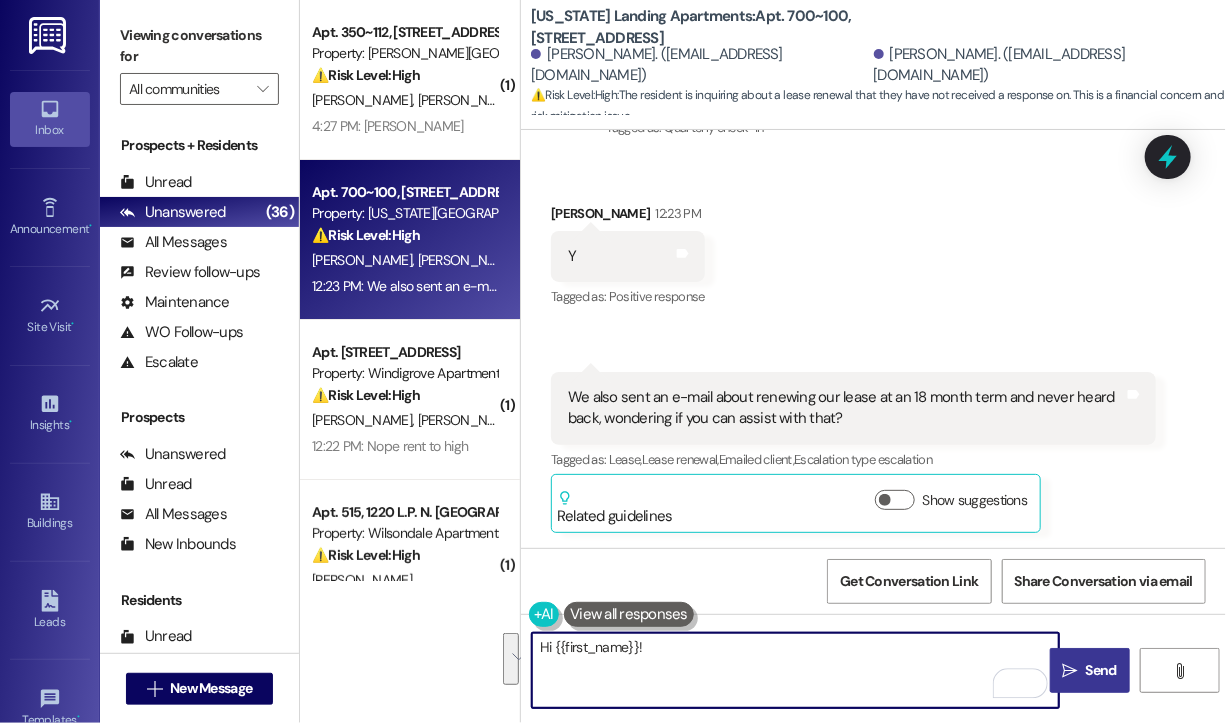 paste on "Thanks for reaching out and letting us know. I’m sorry you haven’t received a response yet—I’ve already followed up with the leasing team and asked them to get back to you as soon as possible." 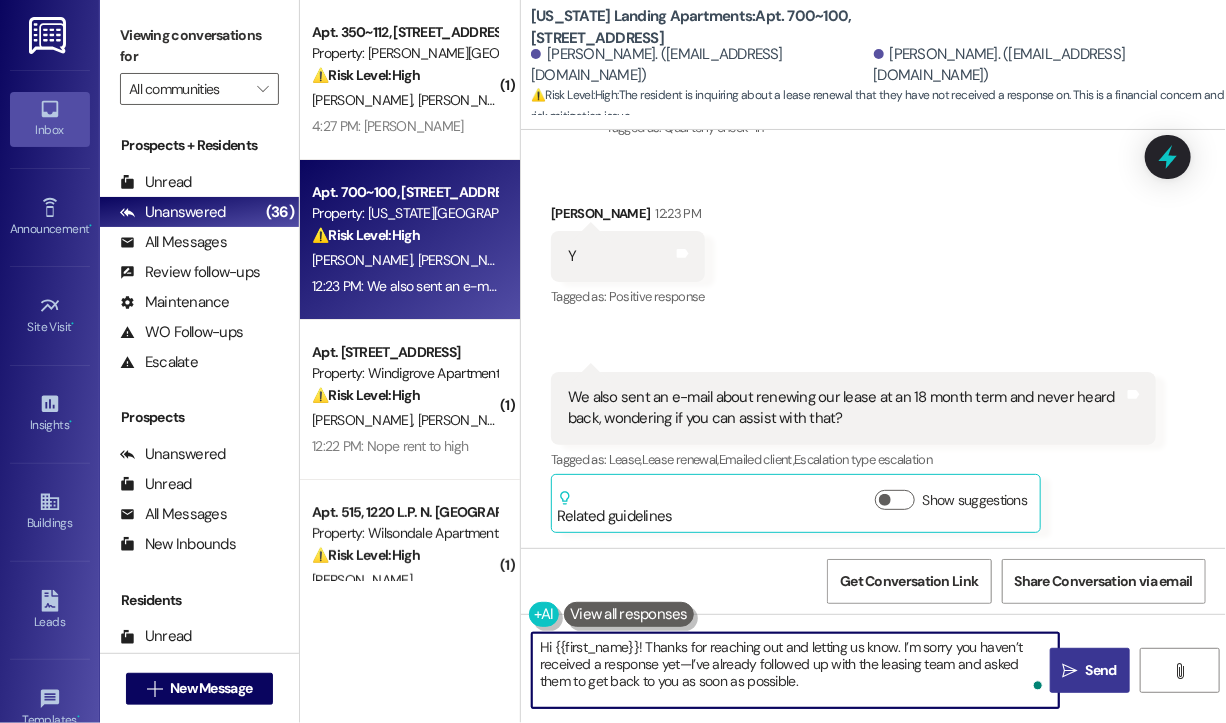 type on "Hi {{first_name}}! Thanks for reaching out and letting us know. I’m sorry you haven’t received a response yet—I’ve already followed up with the leasing team and asked them to get back to you as soon as possible." 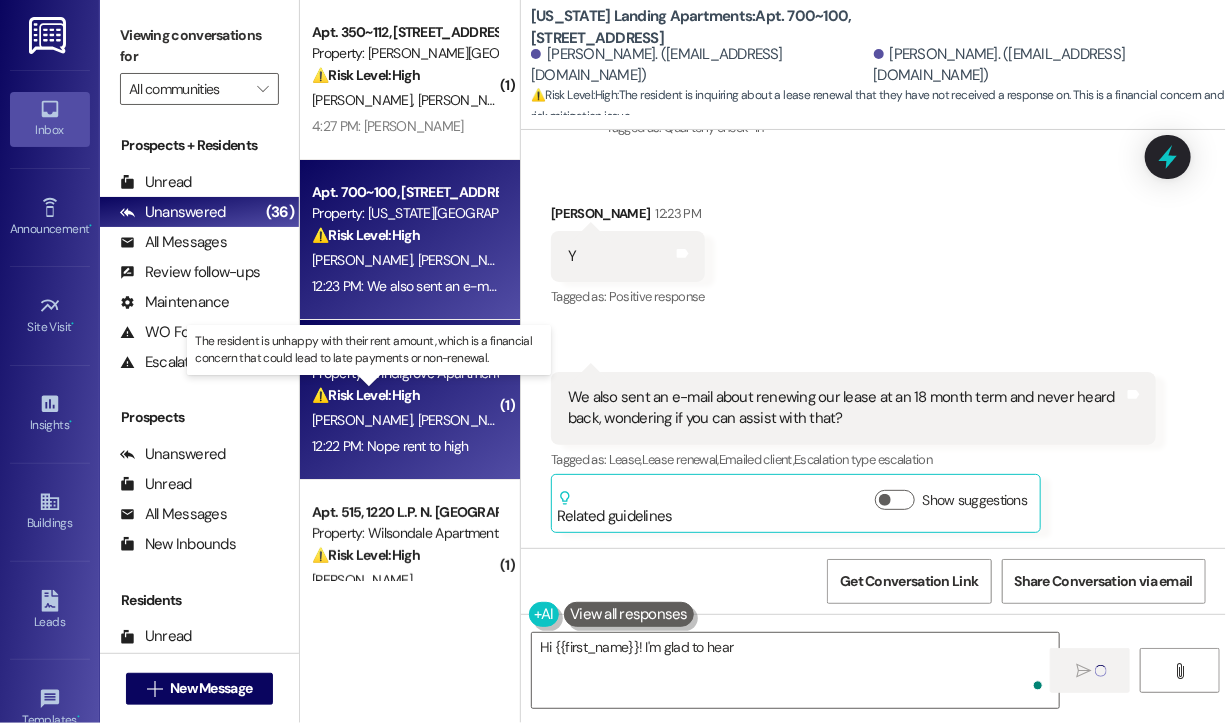 scroll, scrollTop: 712, scrollLeft: 0, axis: vertical 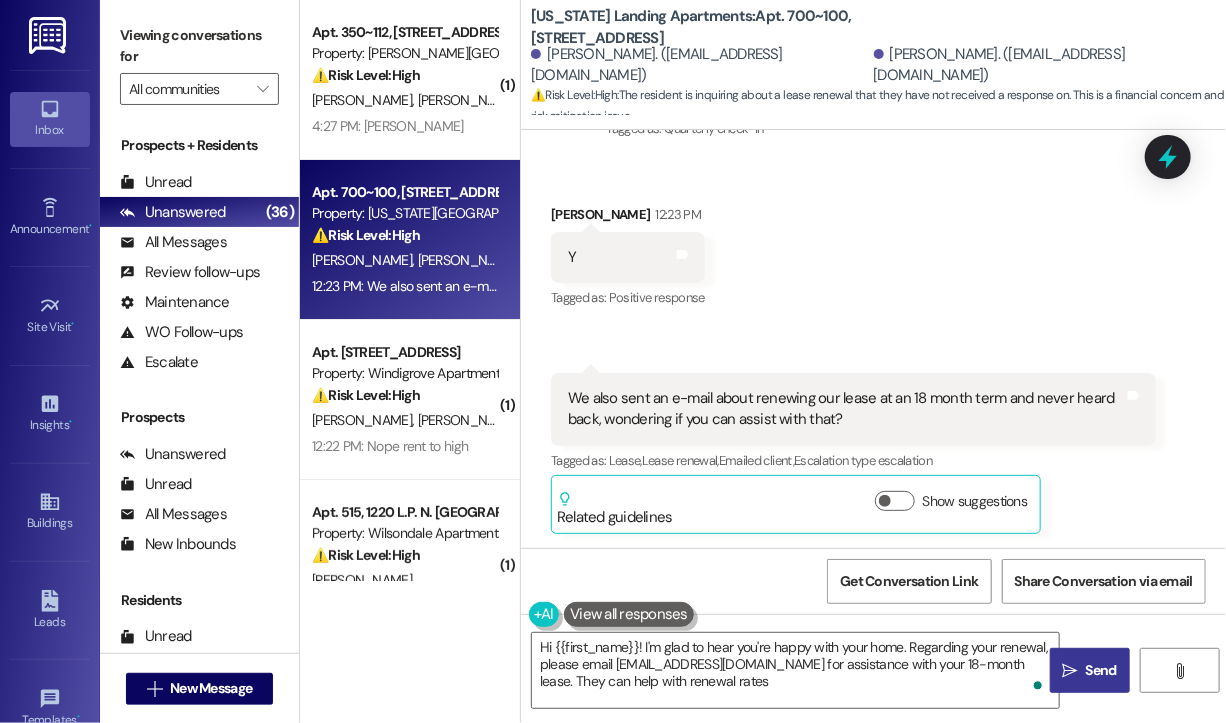 type on "Hi {{first_name}}! I'm glad to hear you're happy with your home. Regarding your renewal, please email [EMAIL_ADDRESS][DOMAIN_NAME] for assistance with your 18-month lease. They can help with renewal rates!" 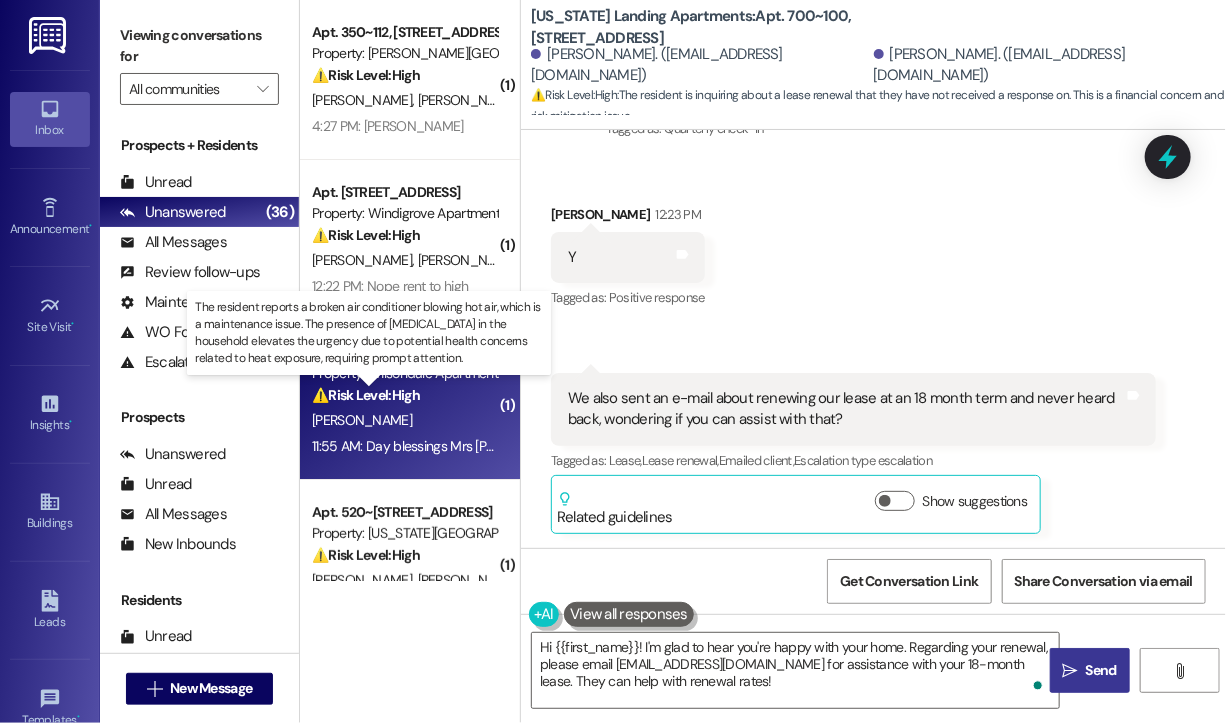 click on "⚠️  Risk Level:  High" at bounding box center (366, 395) 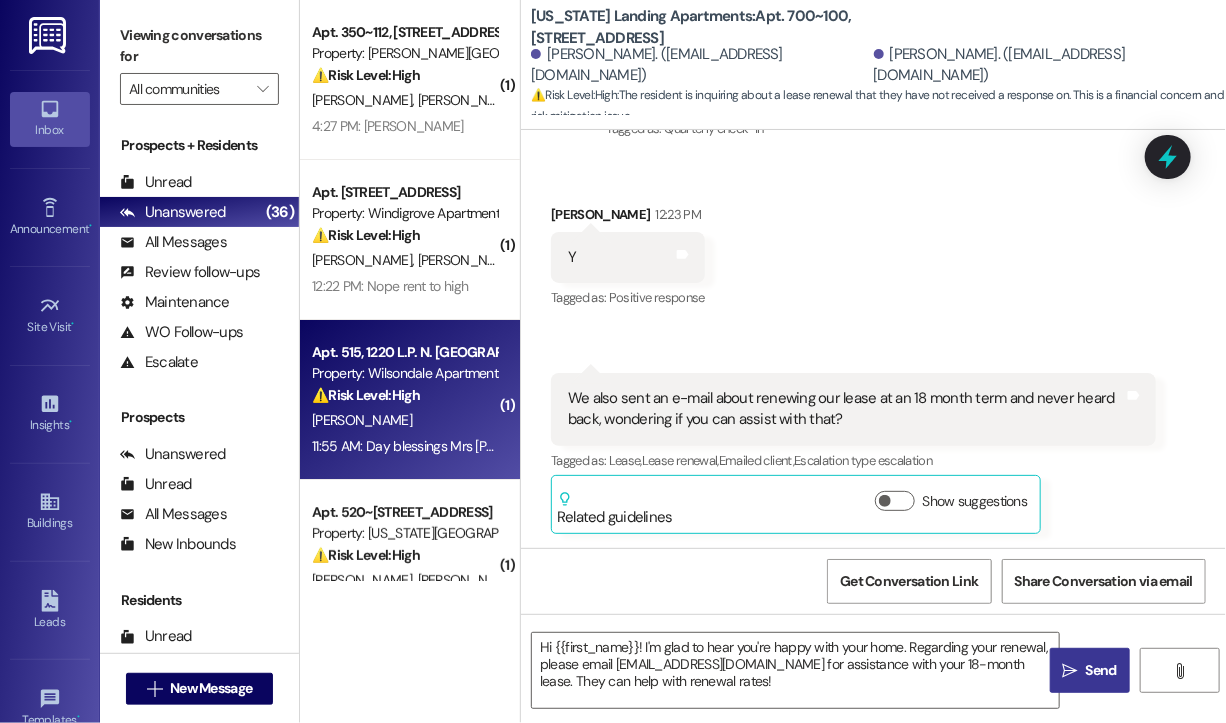 type on "Fetching suggested responses. Please feel free to read through the conversation in the meantime." 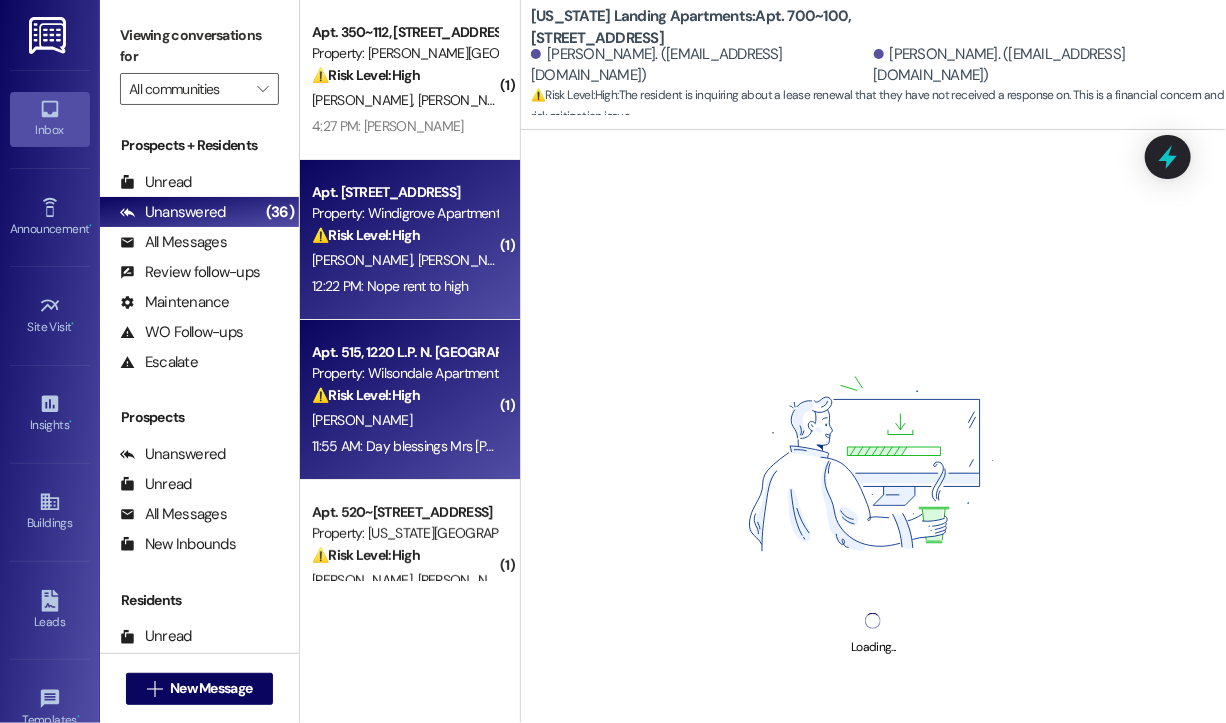 click on "12:22 PM: Nope rent to high  12:22 PM: Nope rent to high" at bounding box center (390, 286) 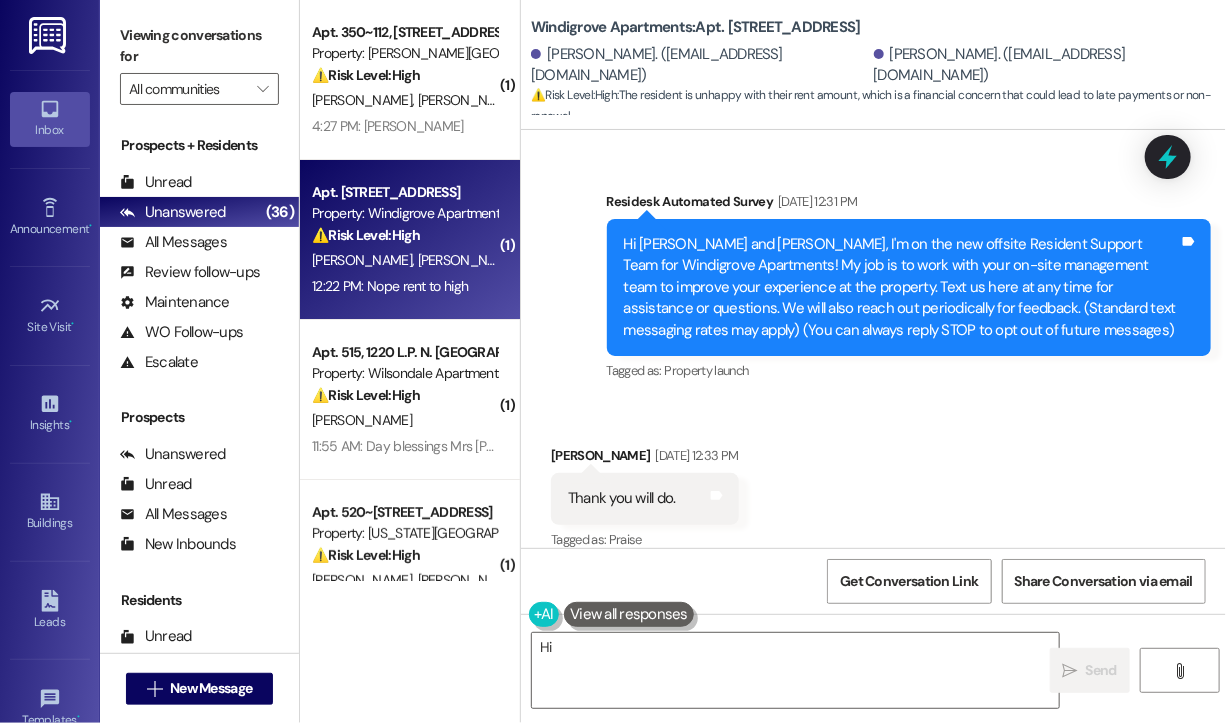 scroll, scrollTop: 1026, scrollLeft: 0, axis: vertical 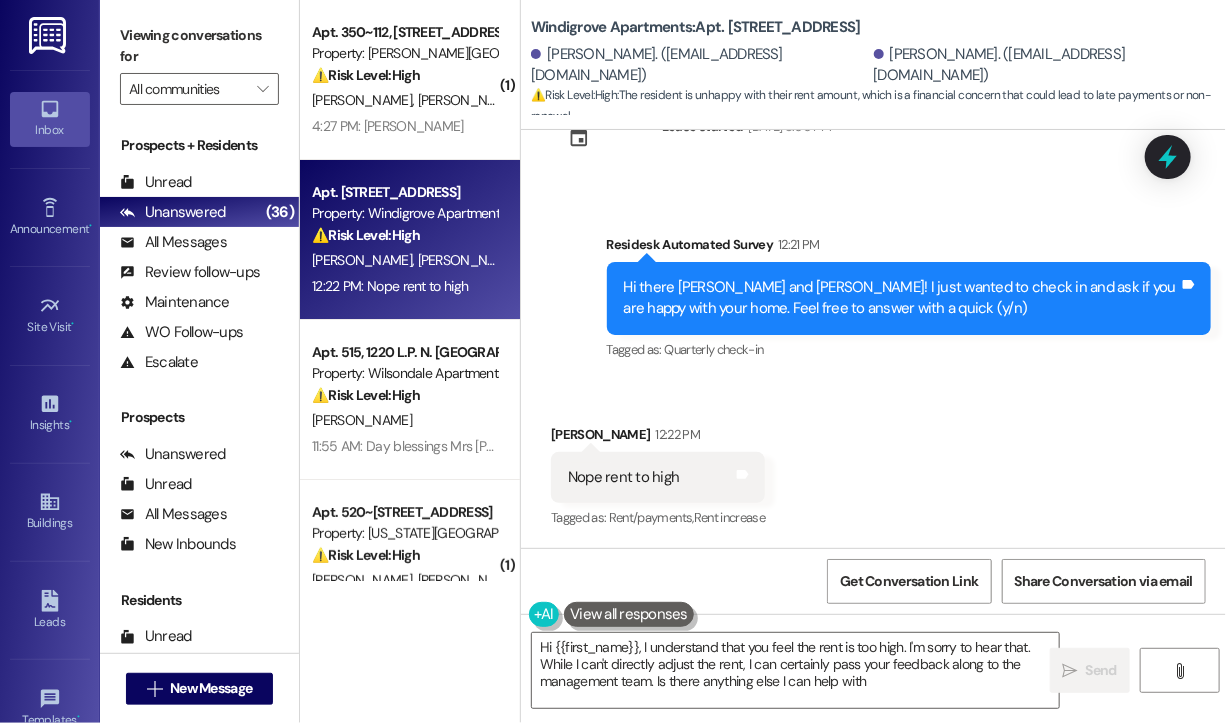 type on "Hi {{first_name}}, I understand that you feel the rent is too high. I'm sorry to hear that. While I can't directly adjust the rent, I can certainly pass your feedback along to the management team. Is there anything else I can help with?" 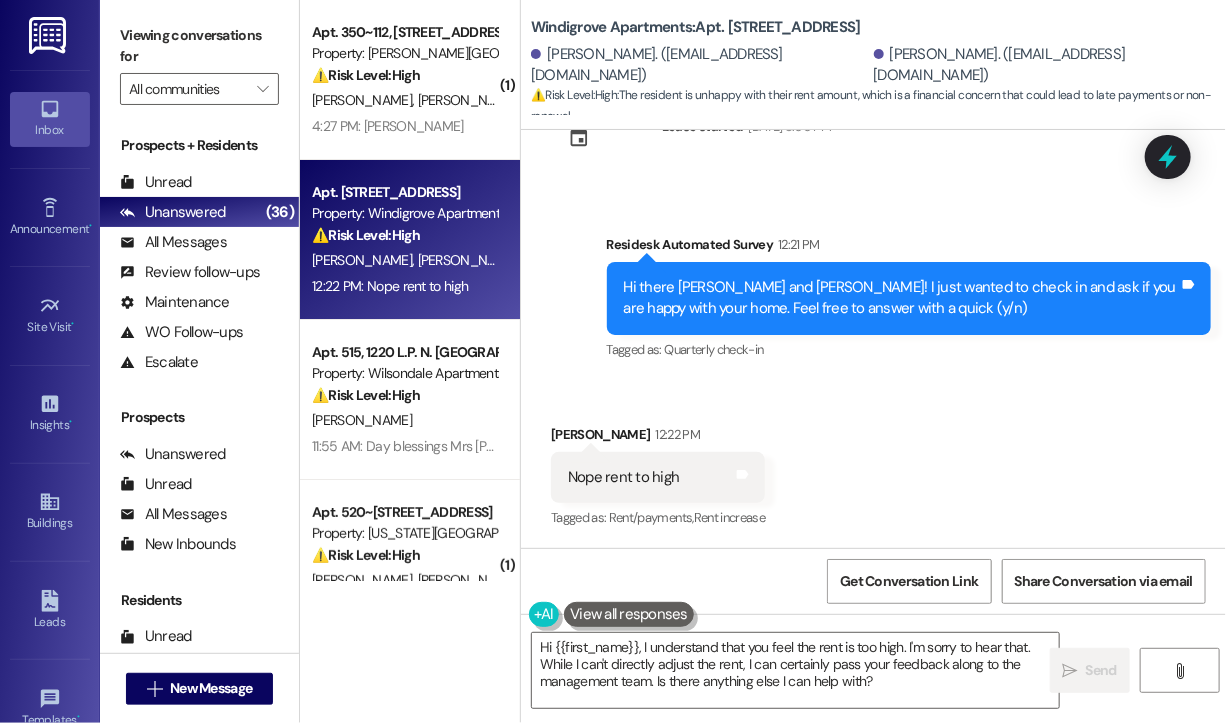 click on "Survey, sent via SMS Residesk Automated Survey 12:21 PM Hi there [PERSON_NAME] and [PERSON_NAME]! I just wanted to check in and ask if you are happy with your home.  Feel free to answer with a quick (y/n) Tags and notes Tagged as:   Quarterly check-in Click to highlight conversations about Quarterly check-in" at bounding box center [873, 284] 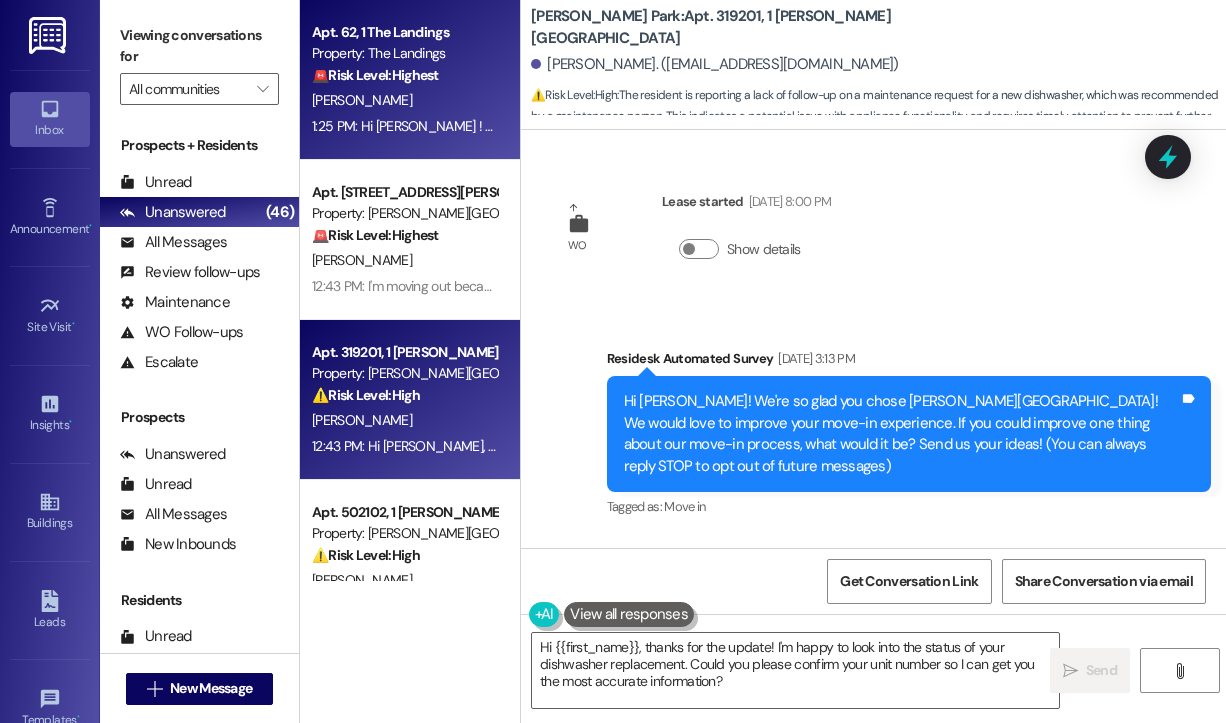 scroll, scrollTop: 0, scrollLeft: 0, axis: both 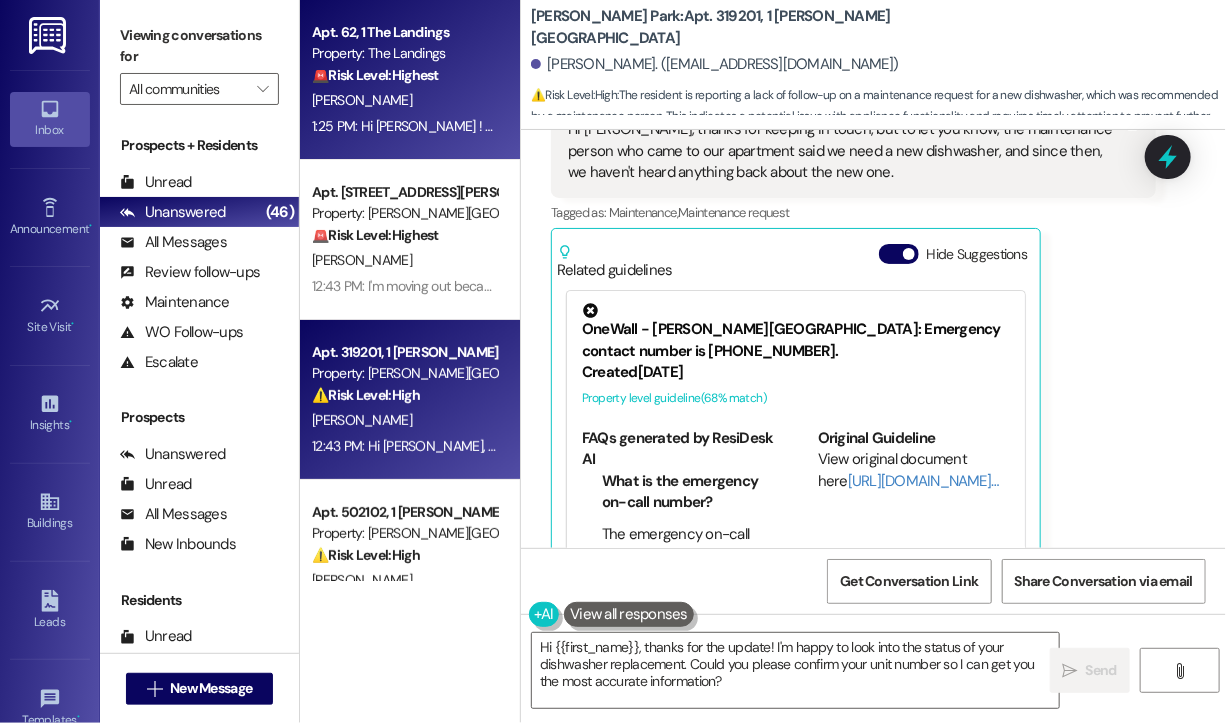 click on "L. Newton-Gonzalez" at bounding box center (362, 100) 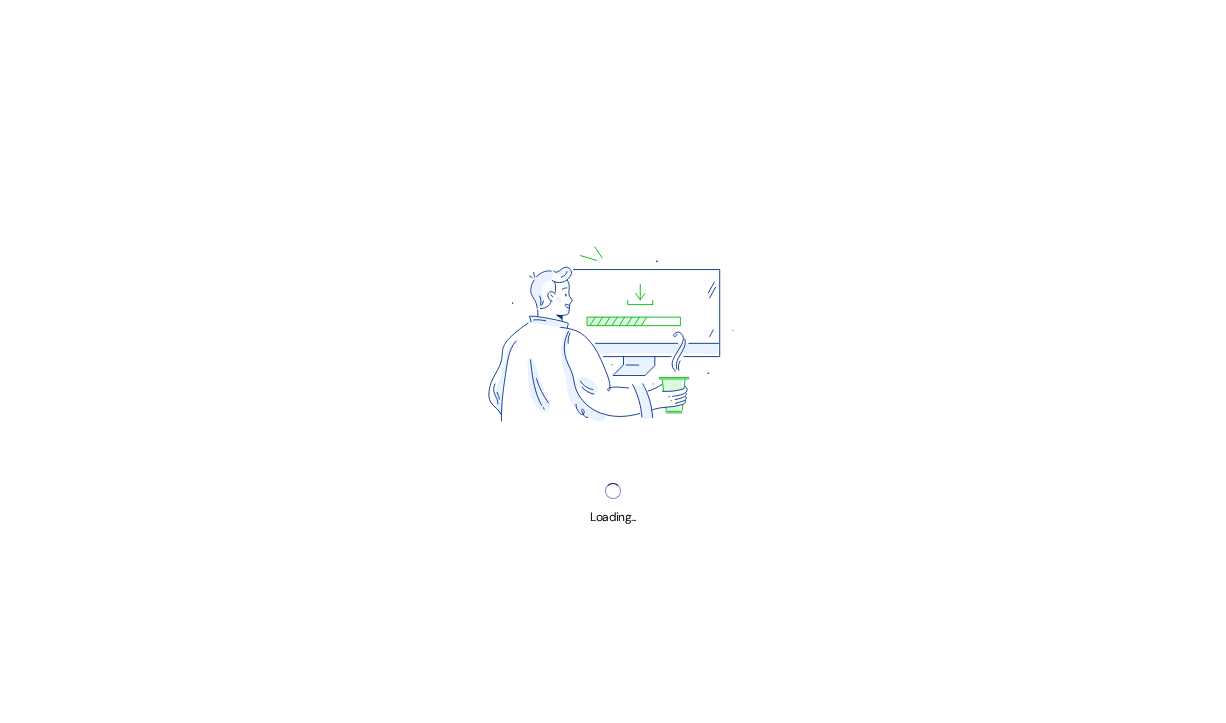 scroll, scrollTop: 0, scrollLeft: 0, axis: both 